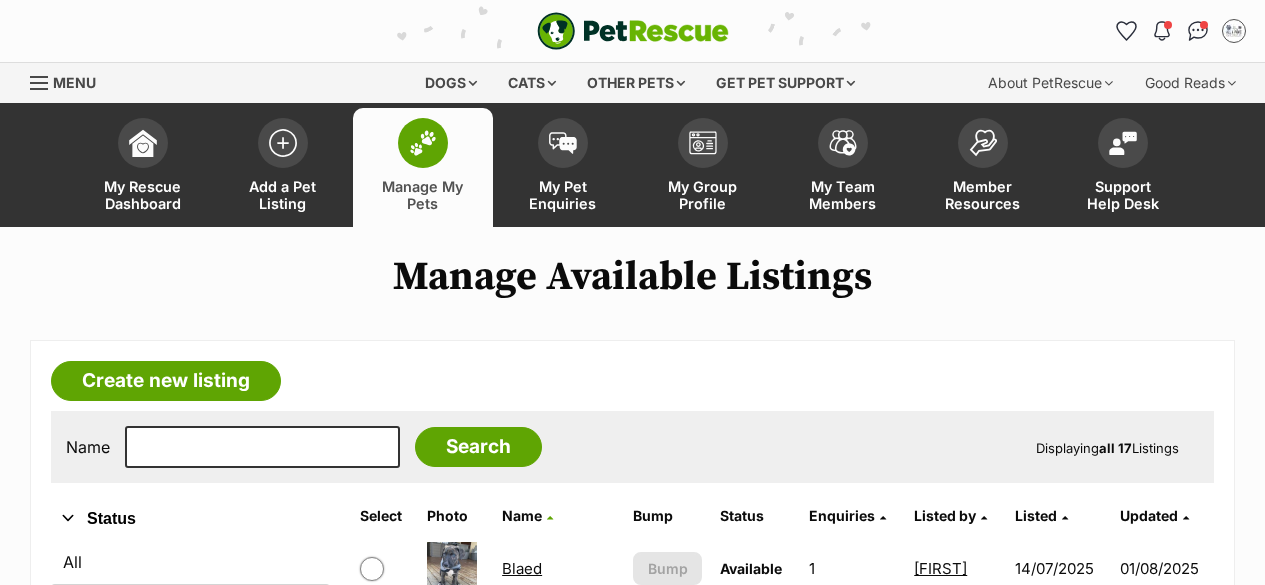 scroll, scrollTop: 200, scrollLeft: 0, axis: vertical 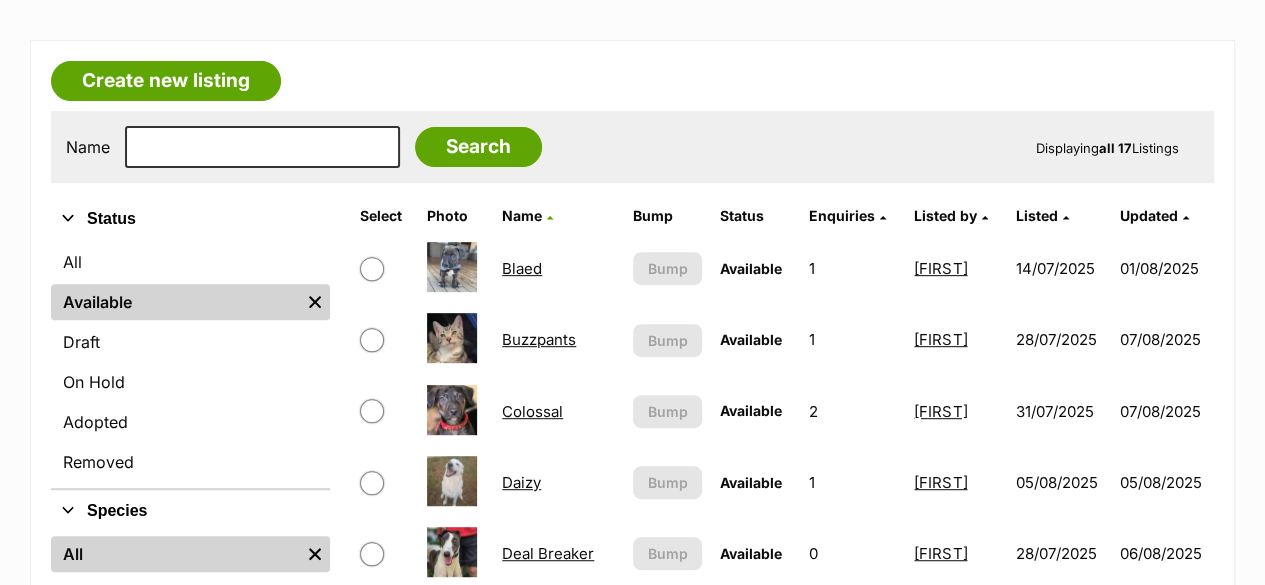 click on "Blaed" at bounding box center (522, 268) 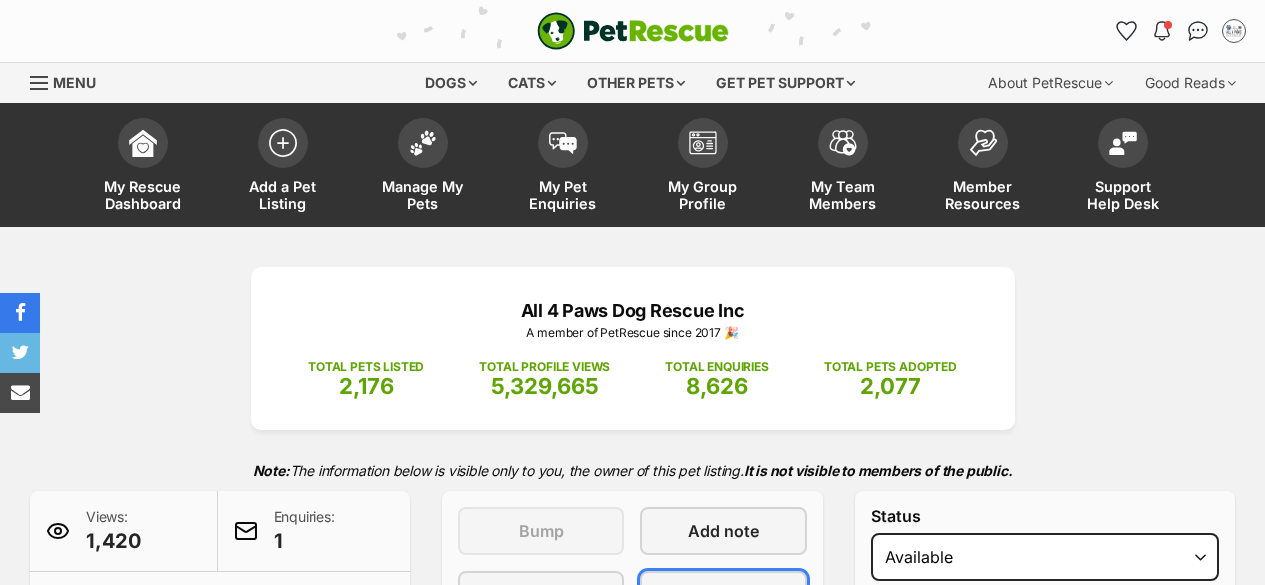 click on "Edit" at bounding box center [723, 595] 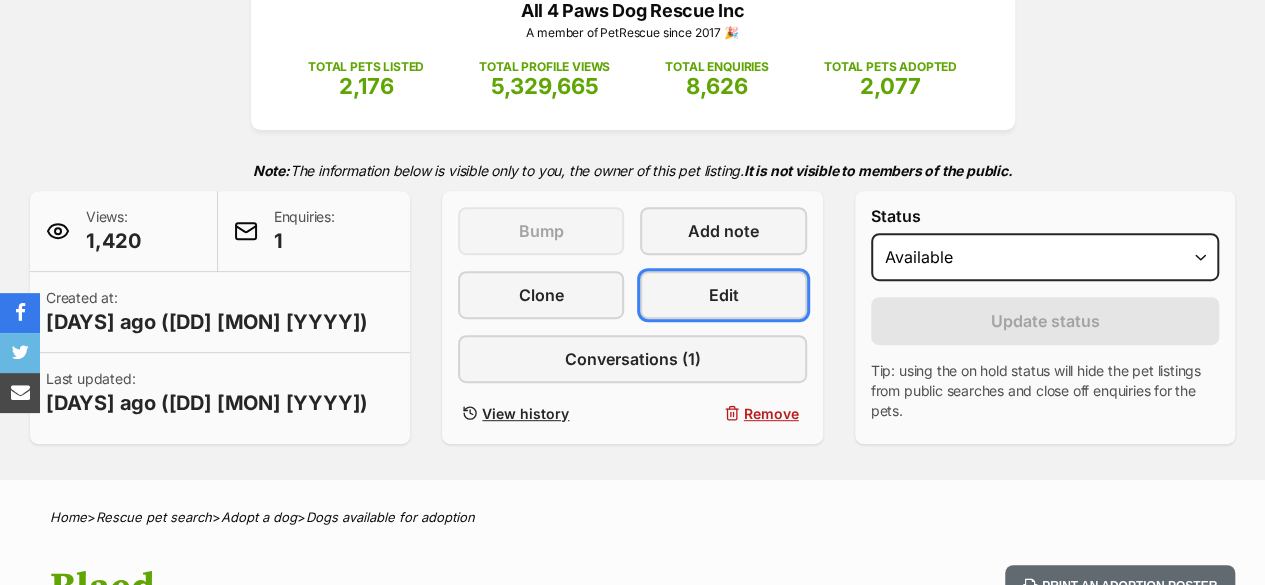 scroll, scrollTop: 0, scrollLeft: 0, axis: both 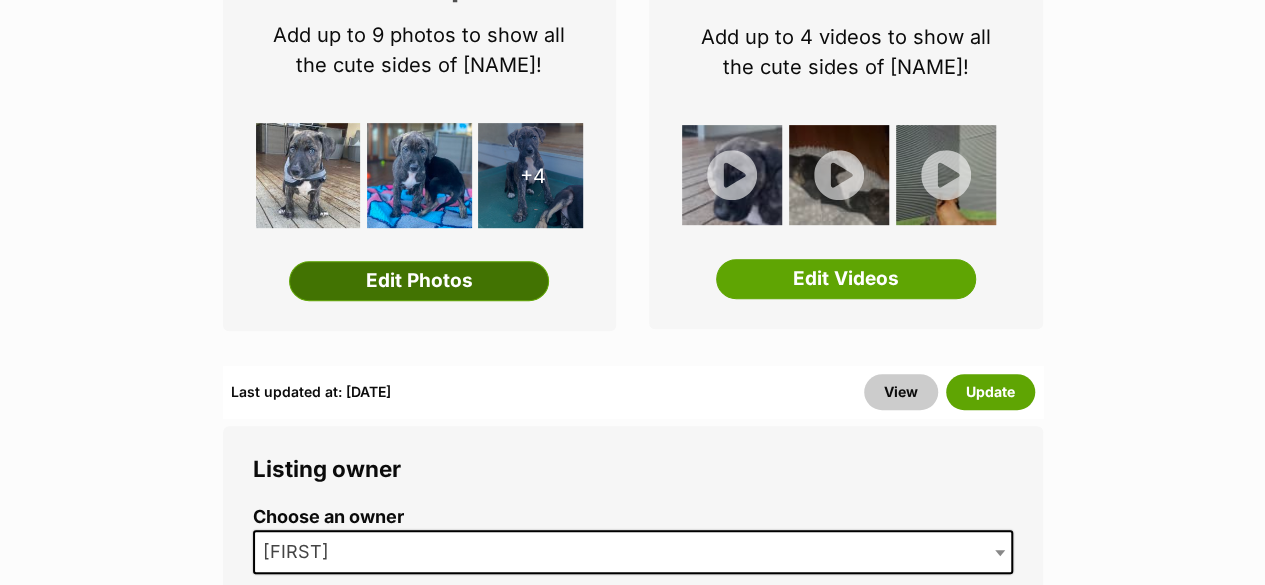 click on "Edit Photos" at bounding box center (419, 281) 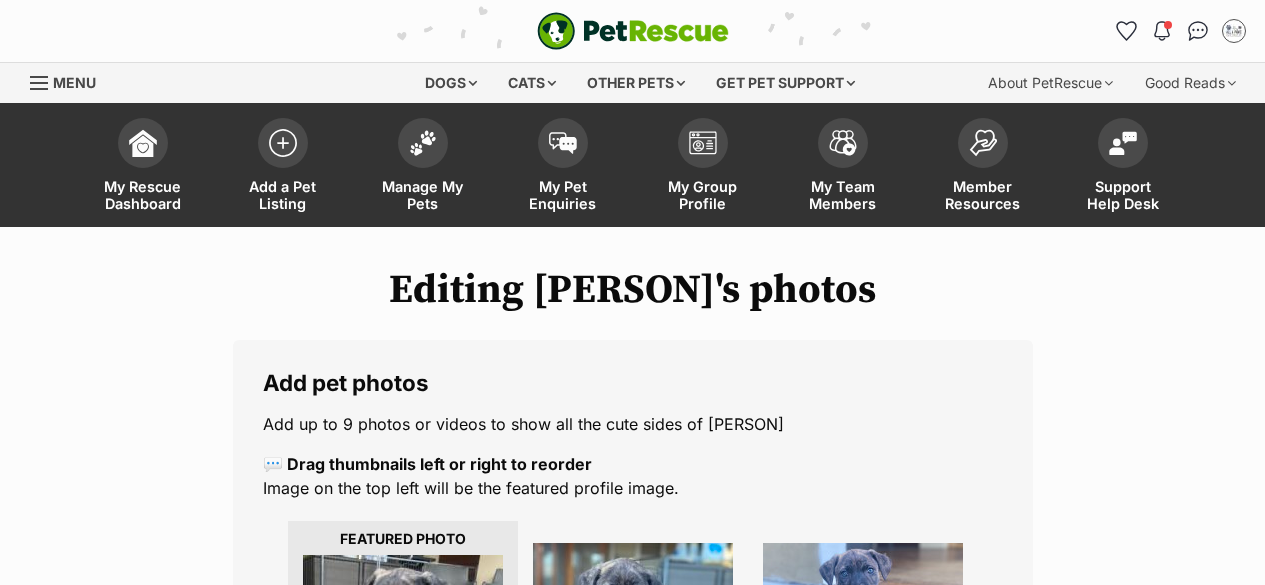 scroll, scrollTop: 600, scrollLeft: 0, axis: vertical 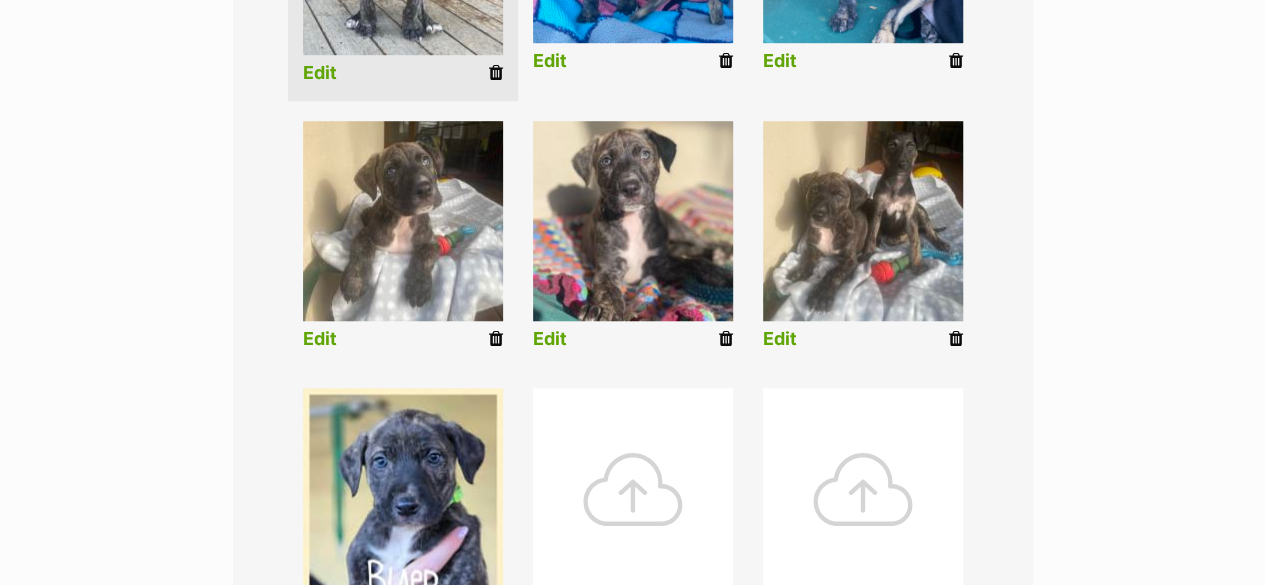 drag, startPoint x: 499, startPoint y: 339, endPoint x: 684, endPoint y: 133, distance: 276.87723 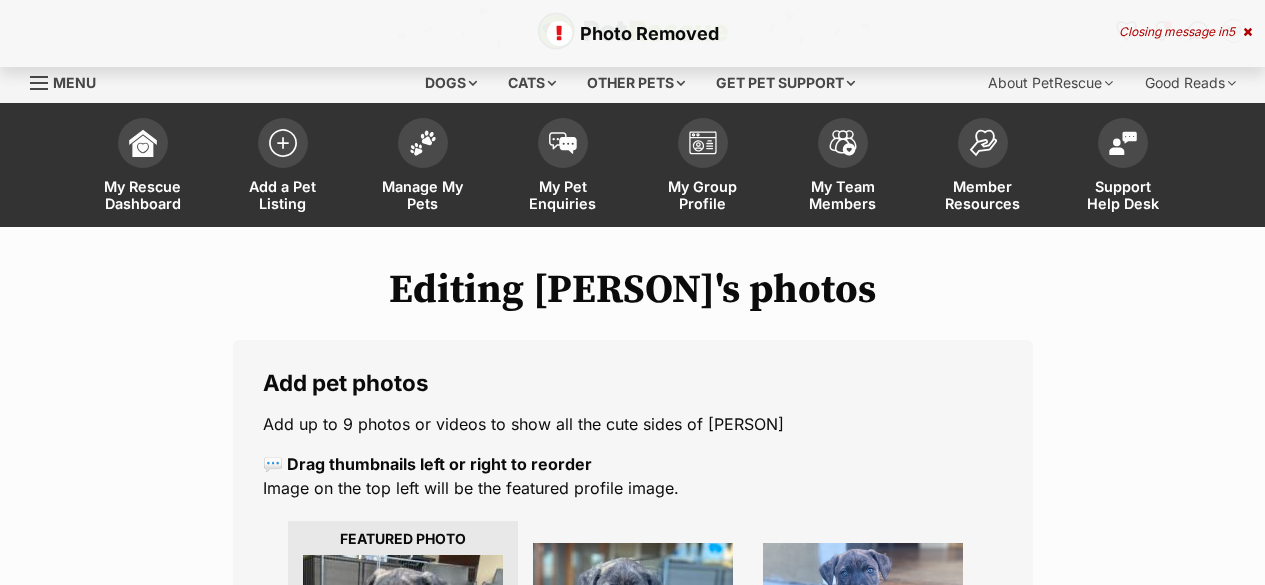 scroll, scrollTop: 394, scrollLeft: 0, axis: vertical 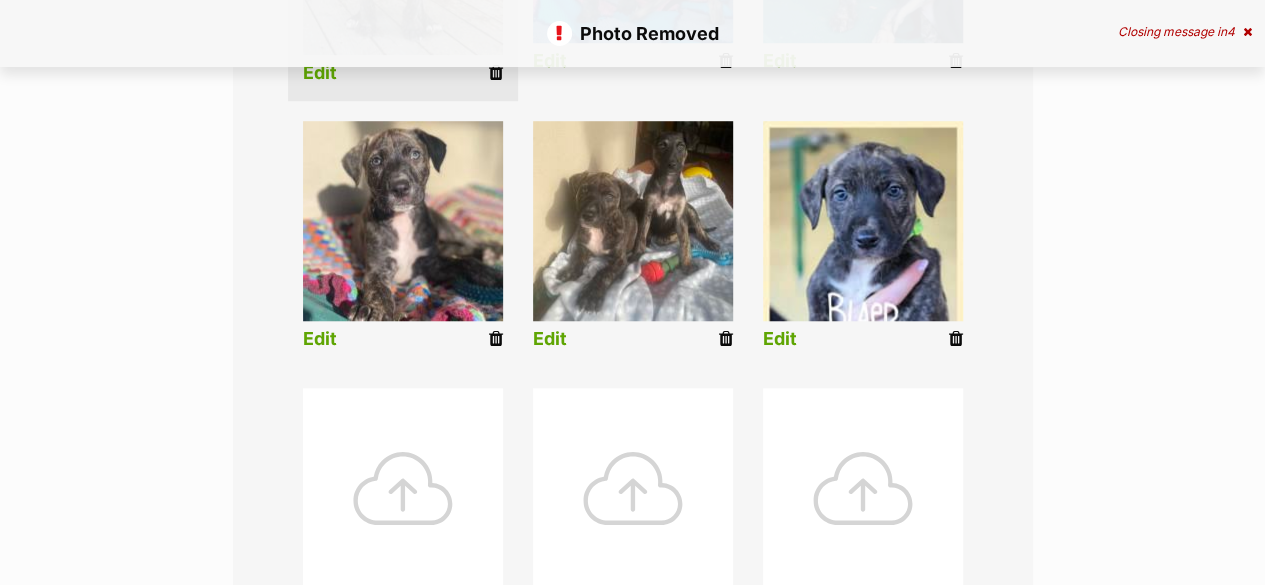 drag, startPoint x: 724, startPoint y: 341, endPoint x: 715, endPoint y: 101, distance: 240.16869 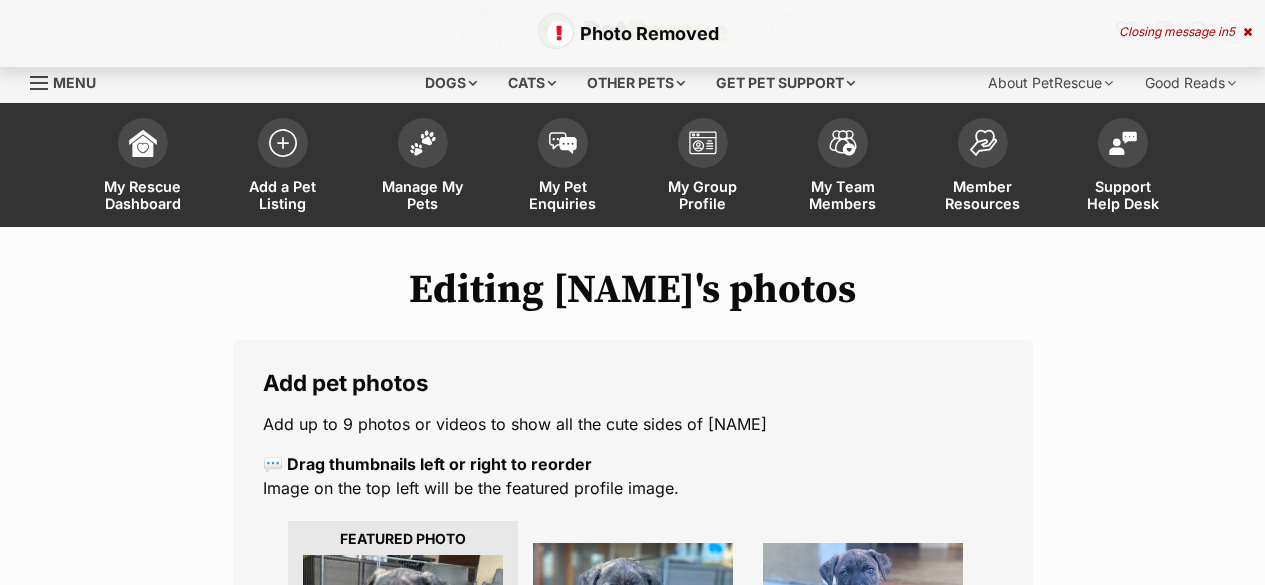 scroll, scrollTop: 300, scrollLeft: 0, axis: vertical 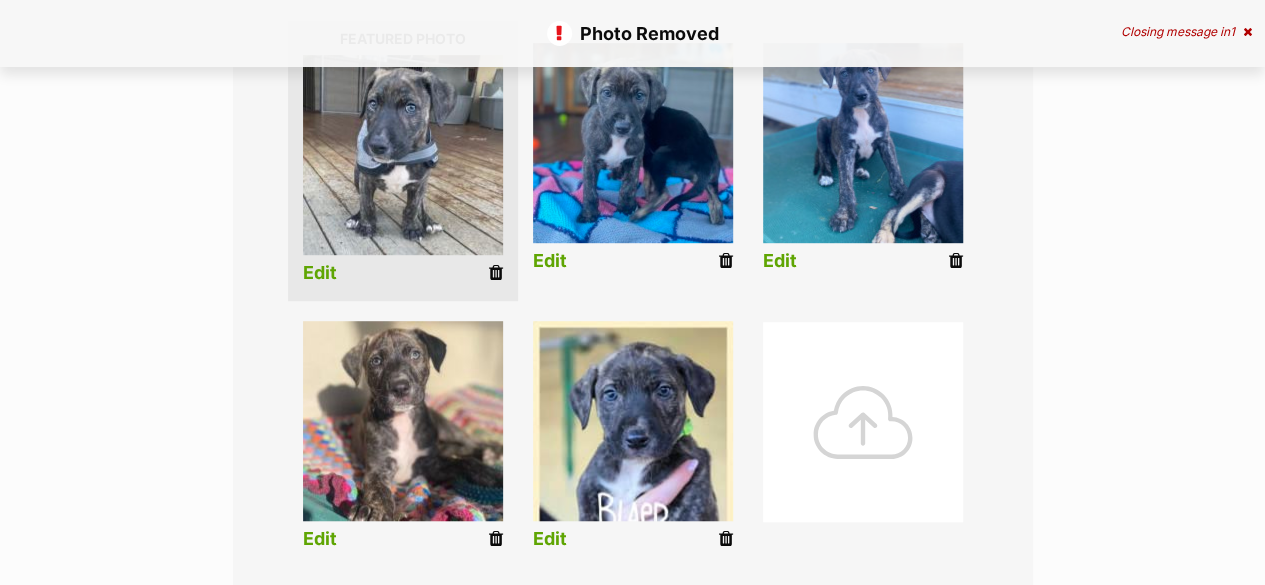 click at bounding box center (863, 422) 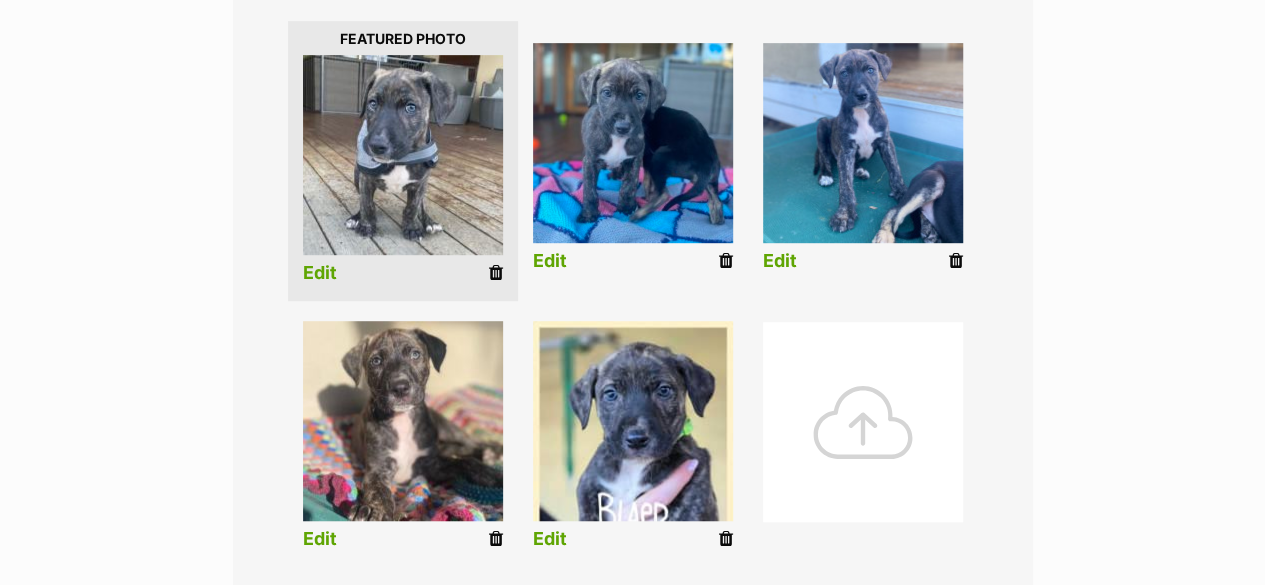 click at bounding box center (956, 261) 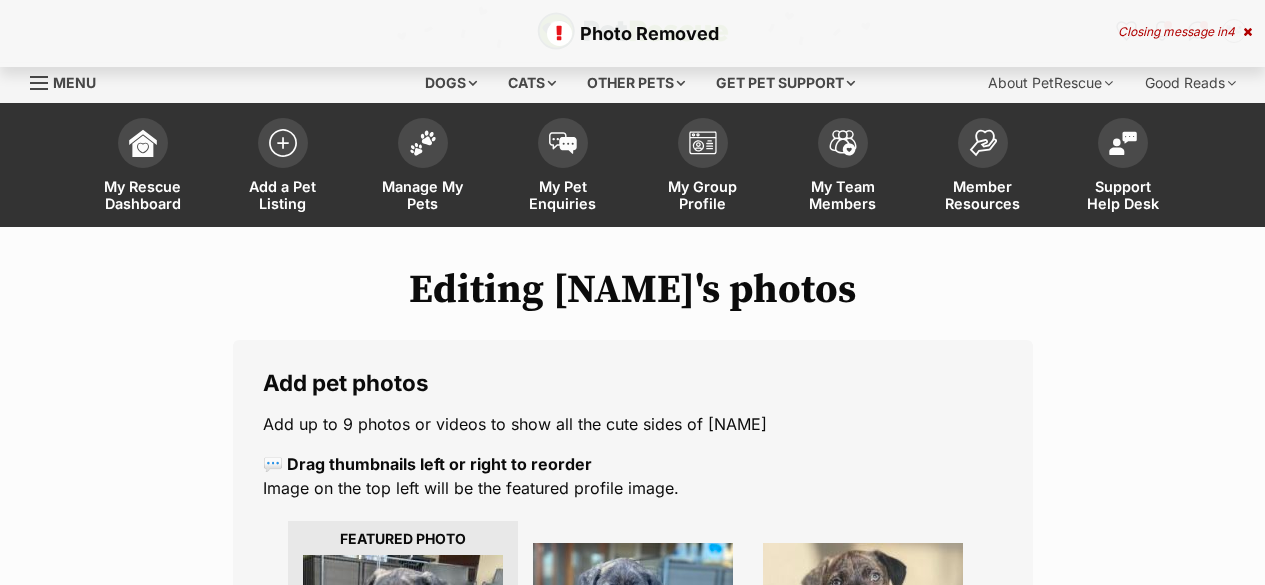 scroll, scrollTop: 400, scrollLeft: 0, axis: vertical 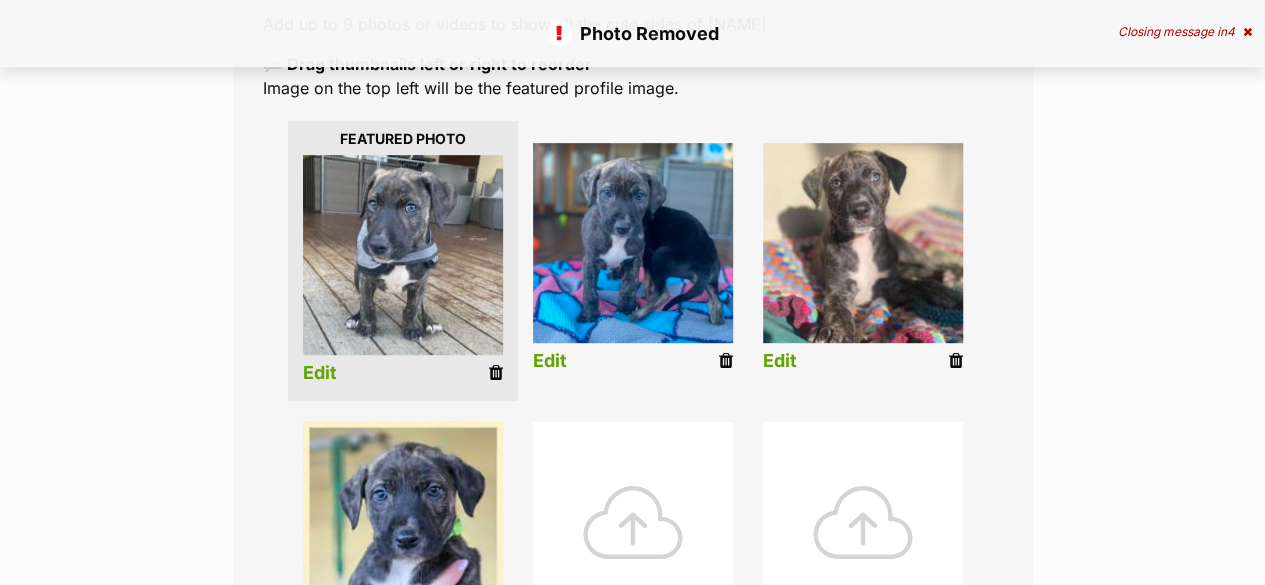 click at bounding box center [403, 255] 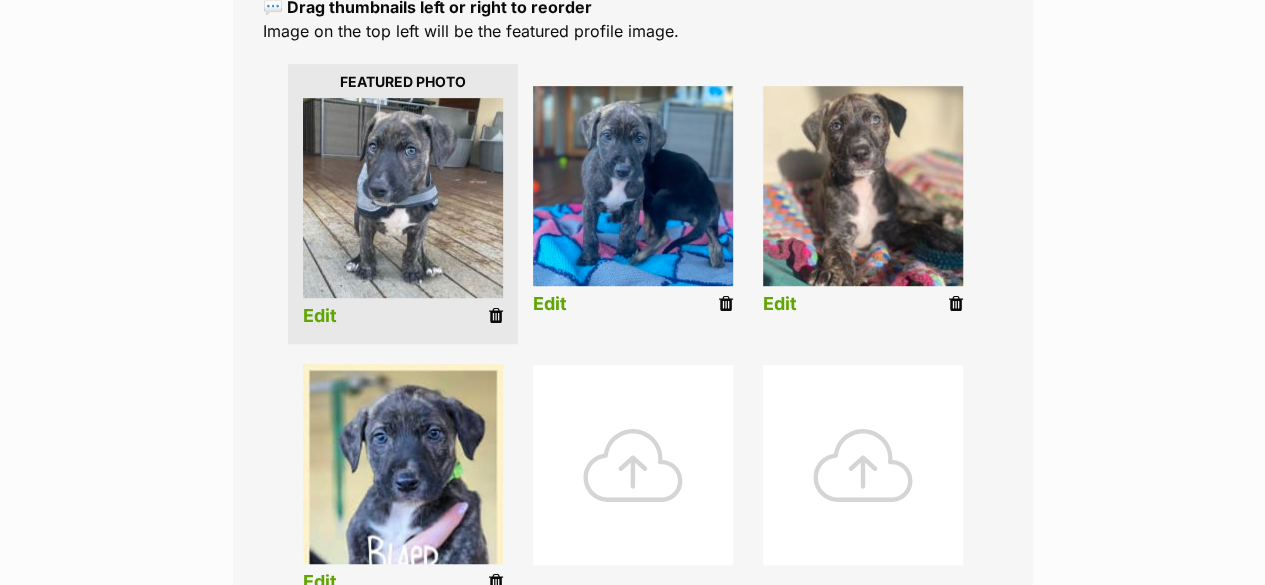 scroll, scrollTop: 500, scrollLeft: 0, axis: vertical 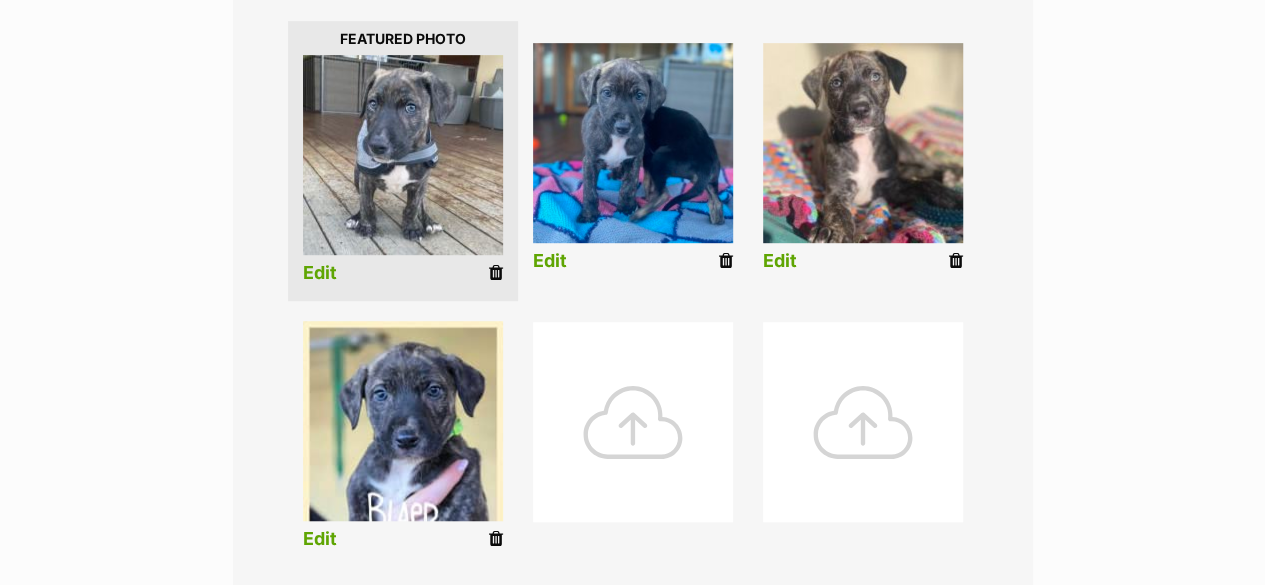 click at bounding box center [956, 261] 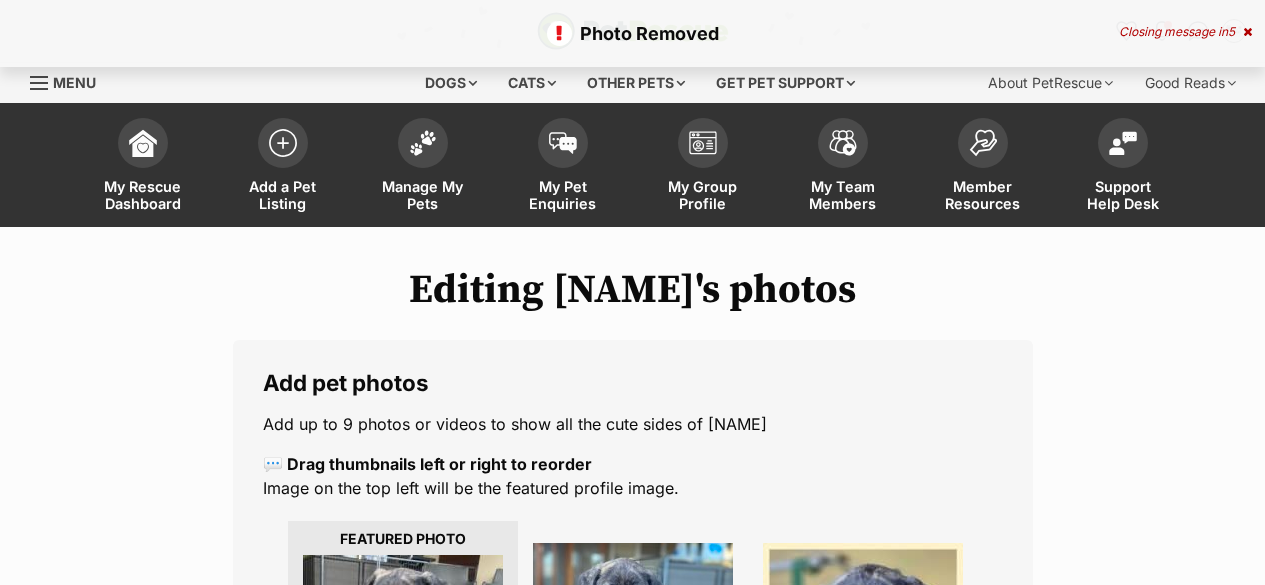 scroll, scrollTop: 500, scrollLeft: 0, axis: vertical 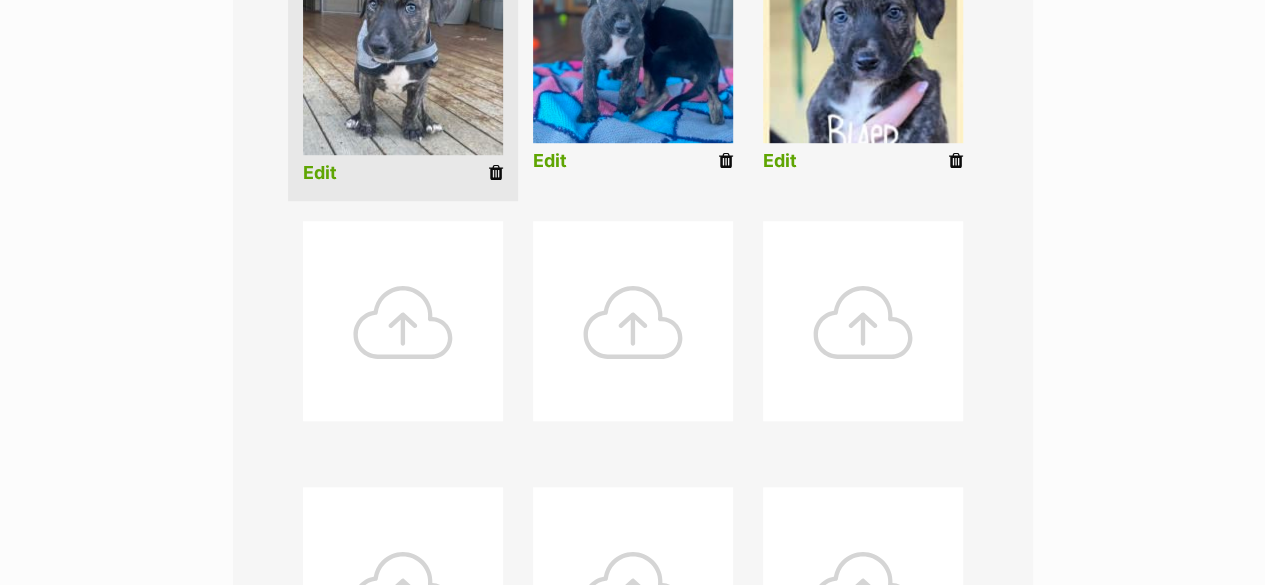 click at bounding box center (403, 321) 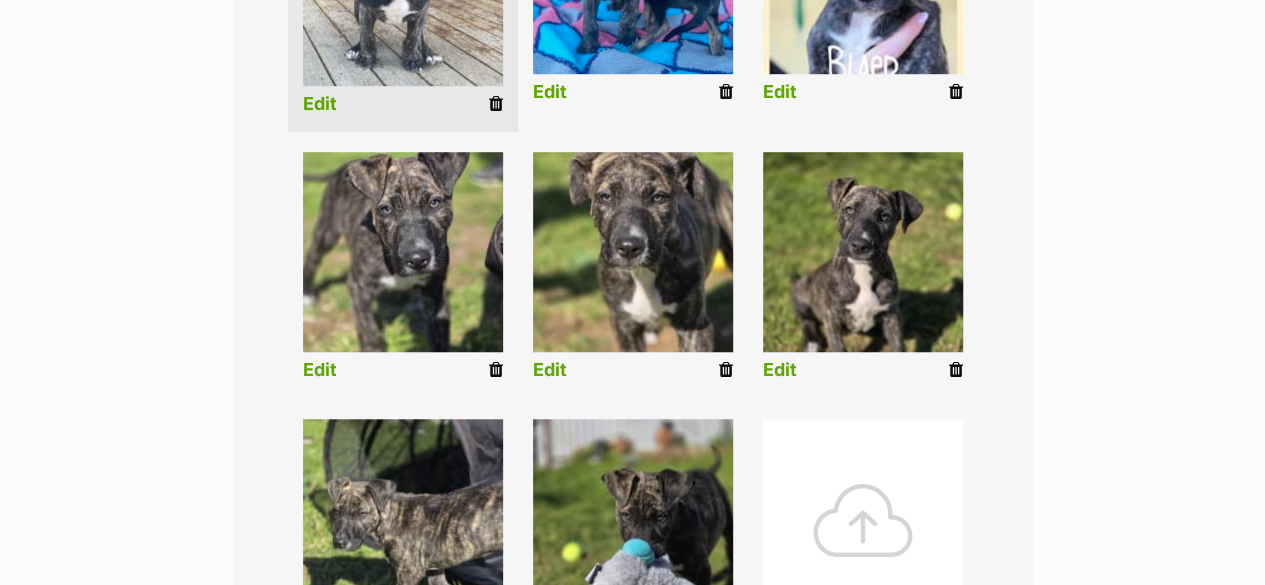 scroll, scrollTop: 700, scrollLeft: 0, axis: vertical 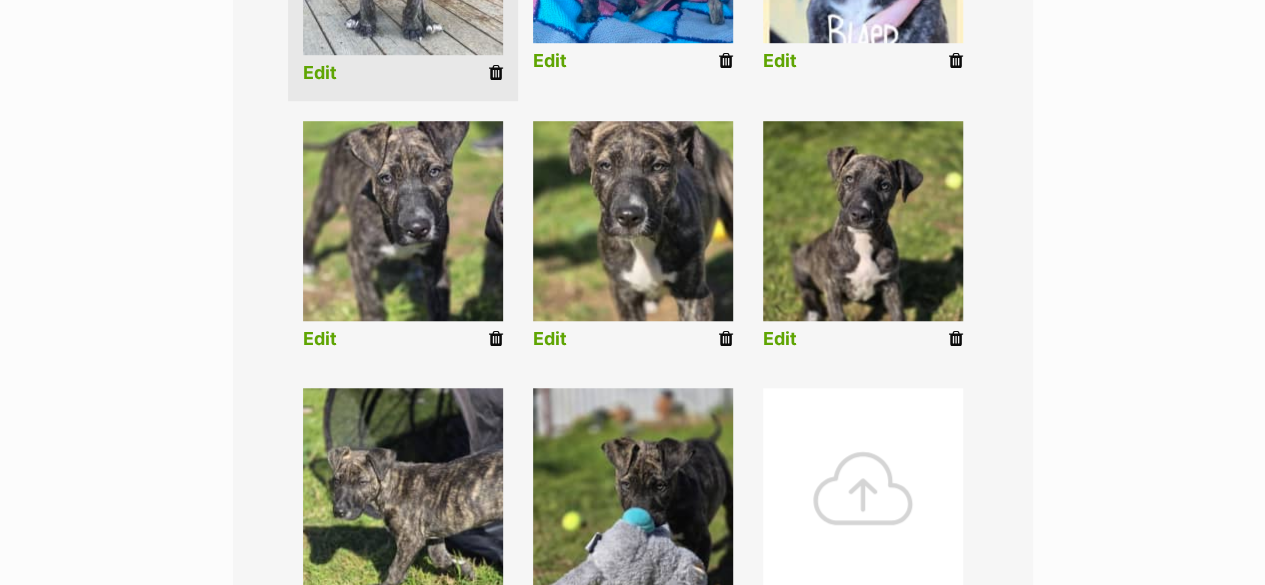 click at bounding box center [863, 488] 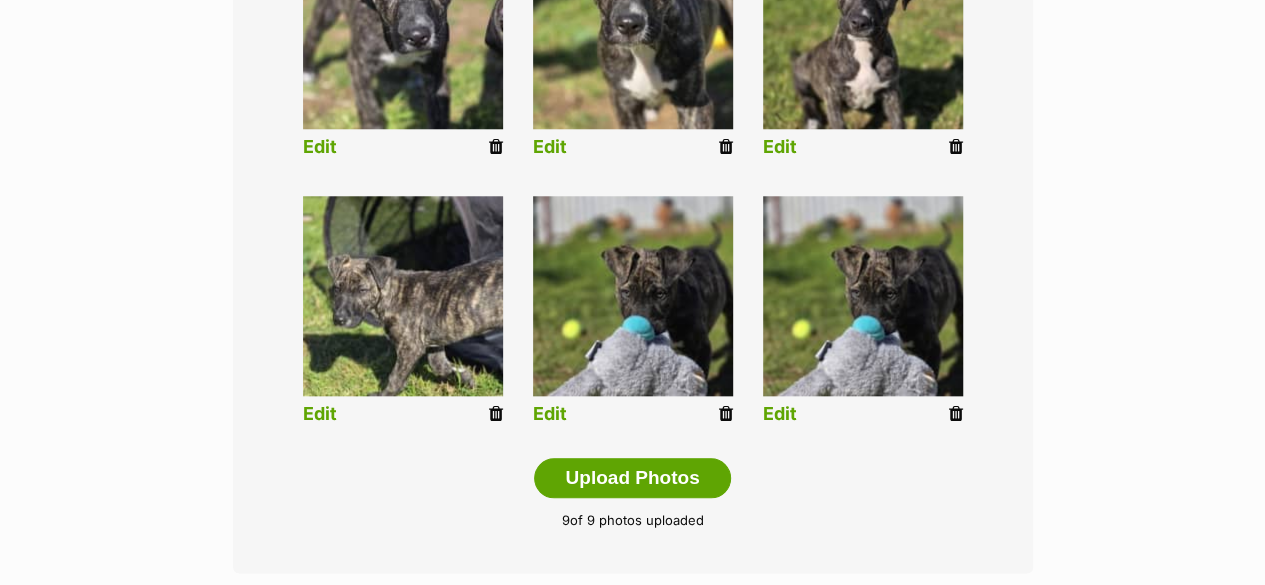 scroll, scrollTop: 900, scrollLeft: 0, axis: vertical 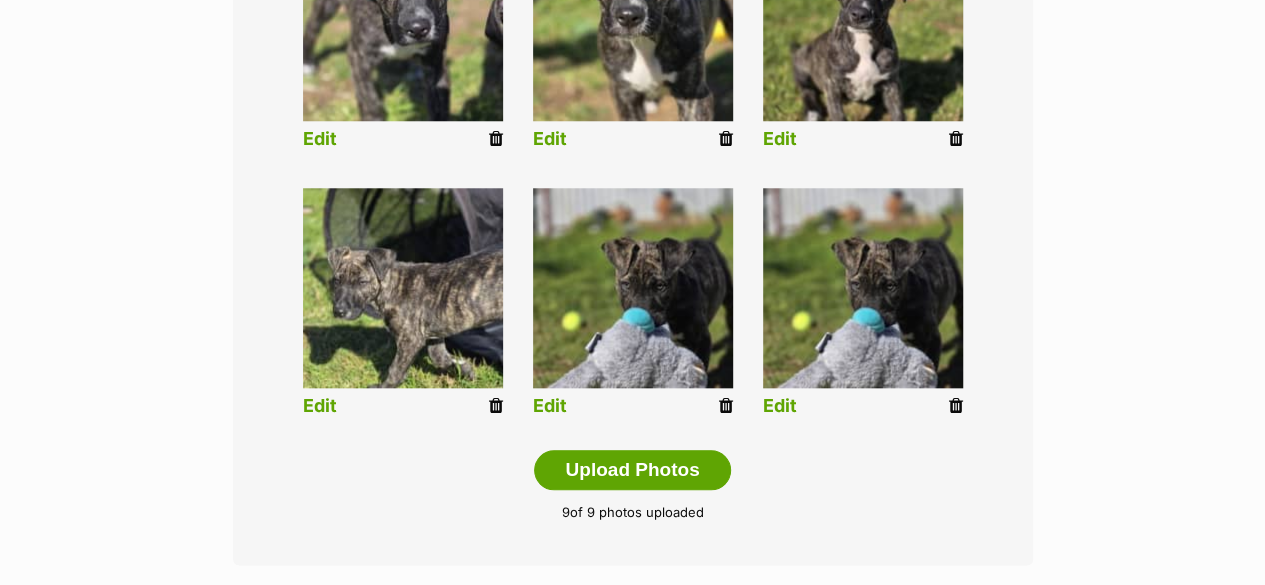 click at bounding box center [956, 406] 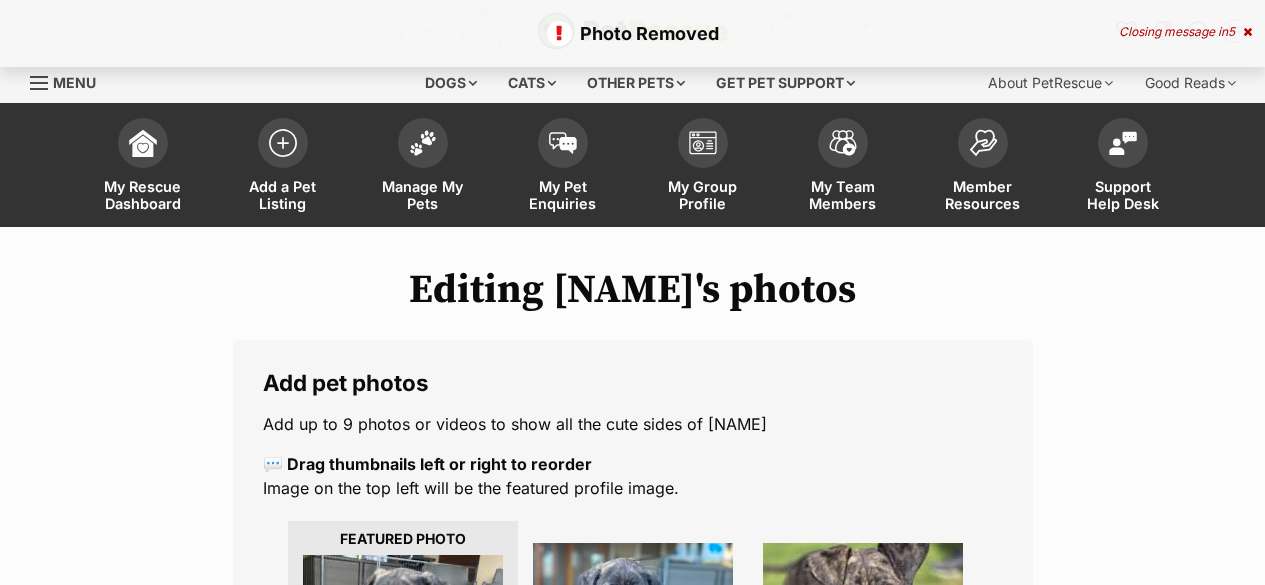 scroll, scrollTop: 300, scrollLeft: 0, axis: vertical 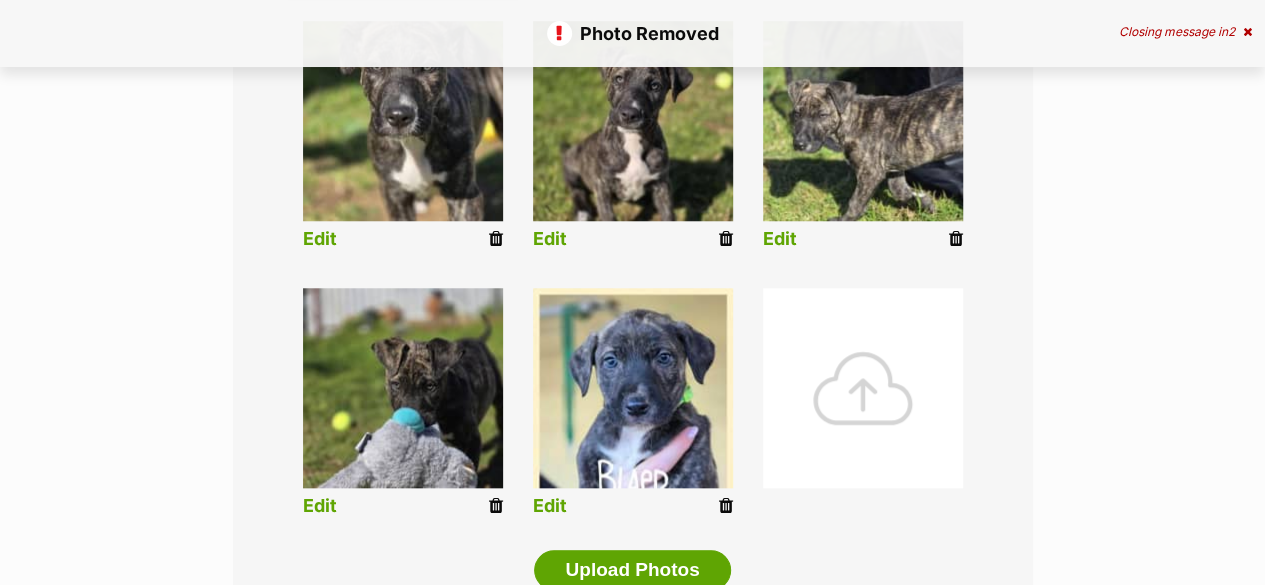 click at bounding box center [863, 388] 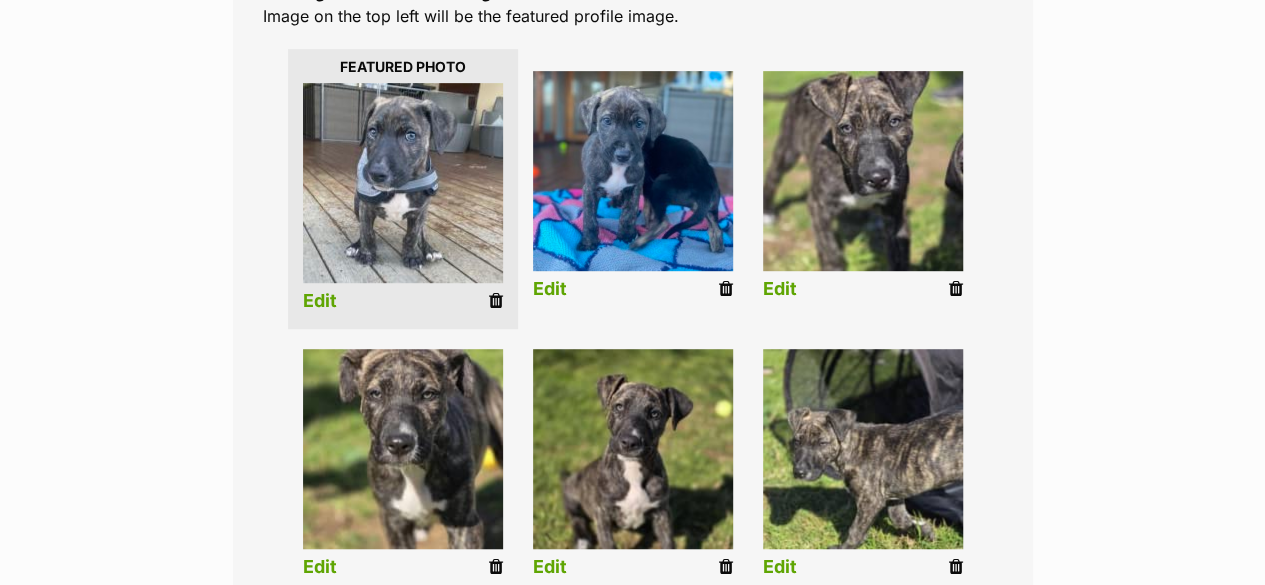 scroll, scrollTop: 400, scrollLeft: 0, axis: vertical 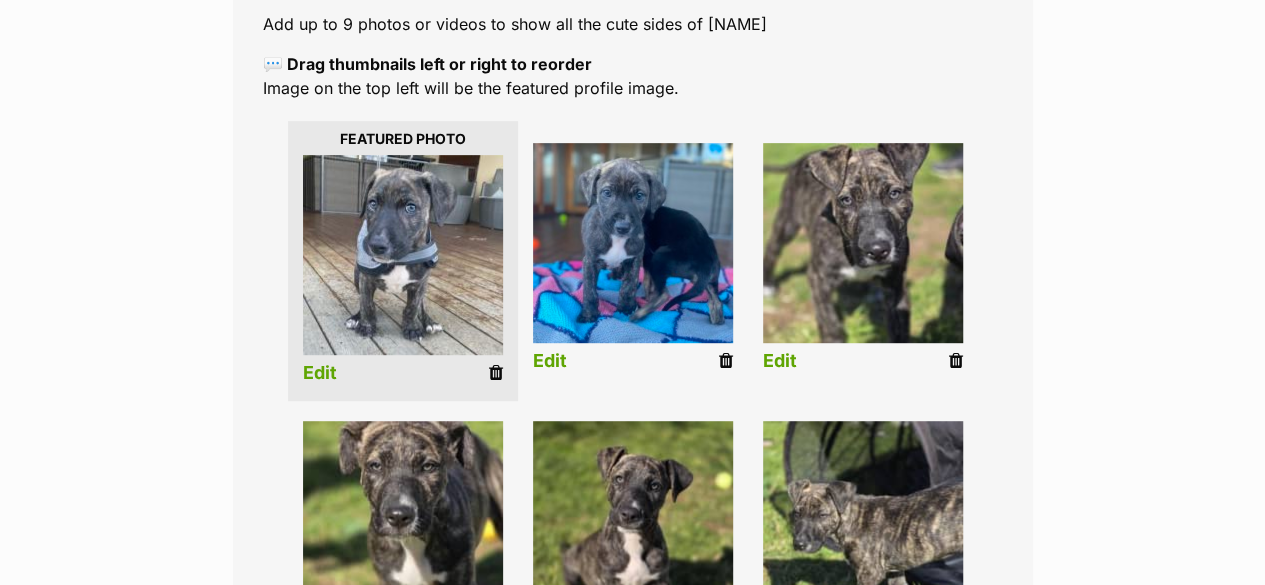 click at bounding box center [496, 373] 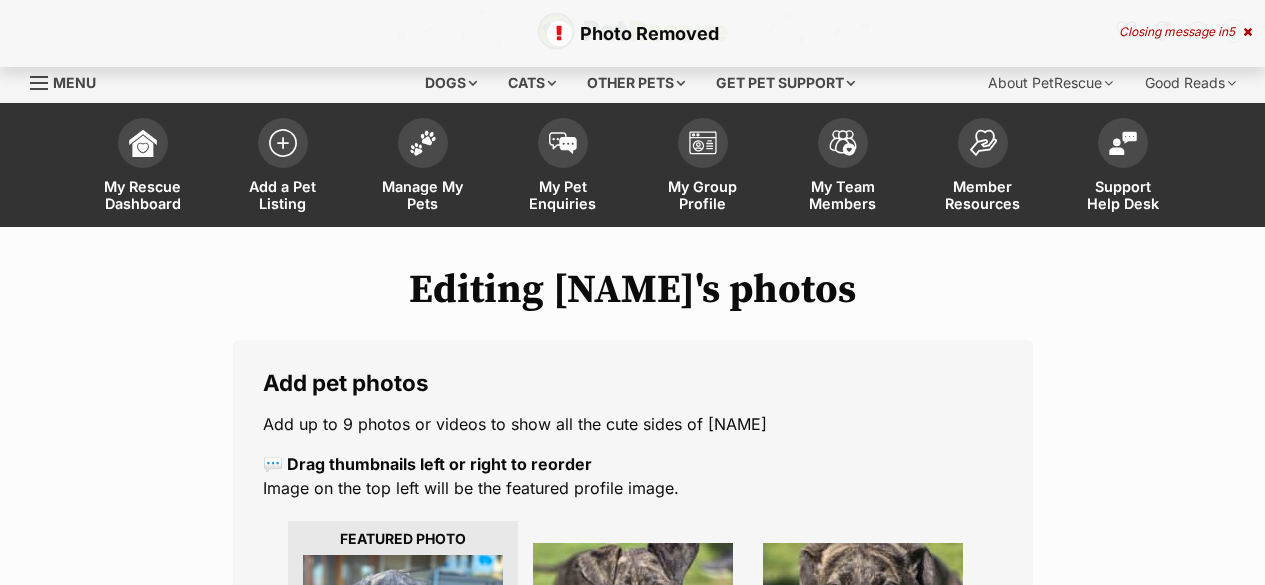 scroll, scrollTop: 300, scrollLeft: 0, axis: vertical 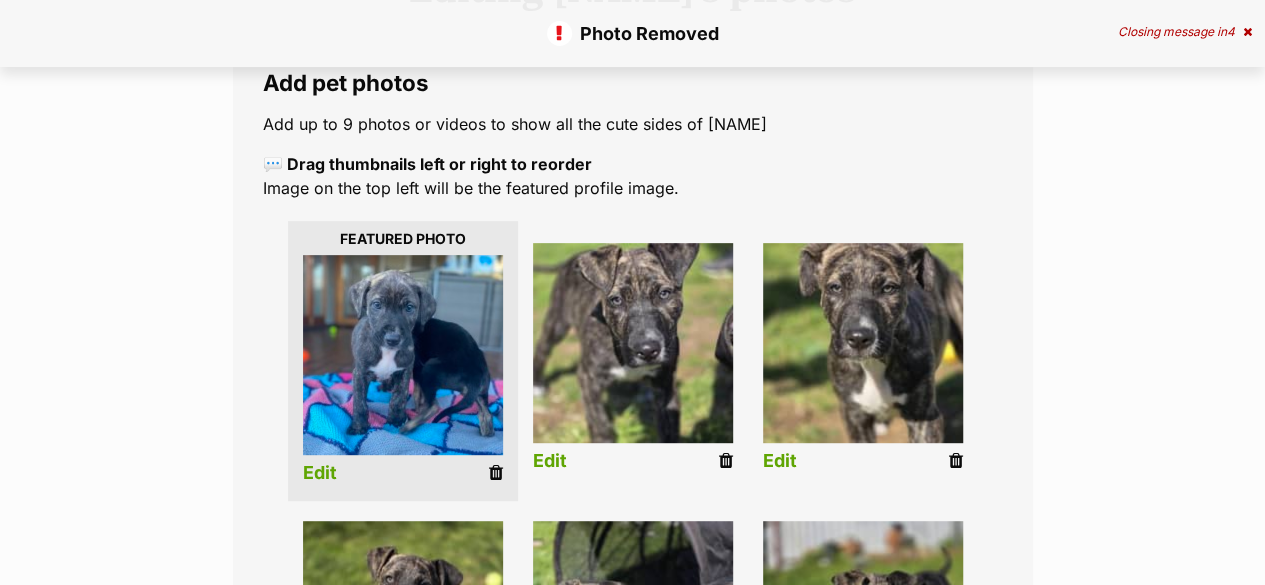 click at bounding box center [496, 473] 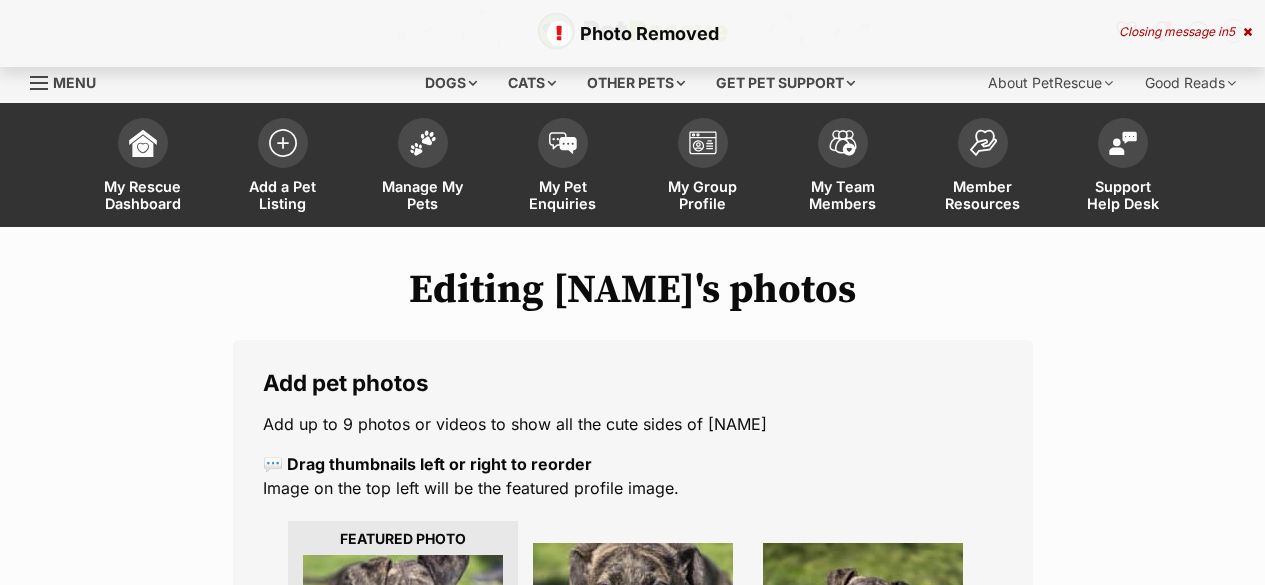 scroll, scrollTop: 300, scrollLeft: 0, axis: vertical 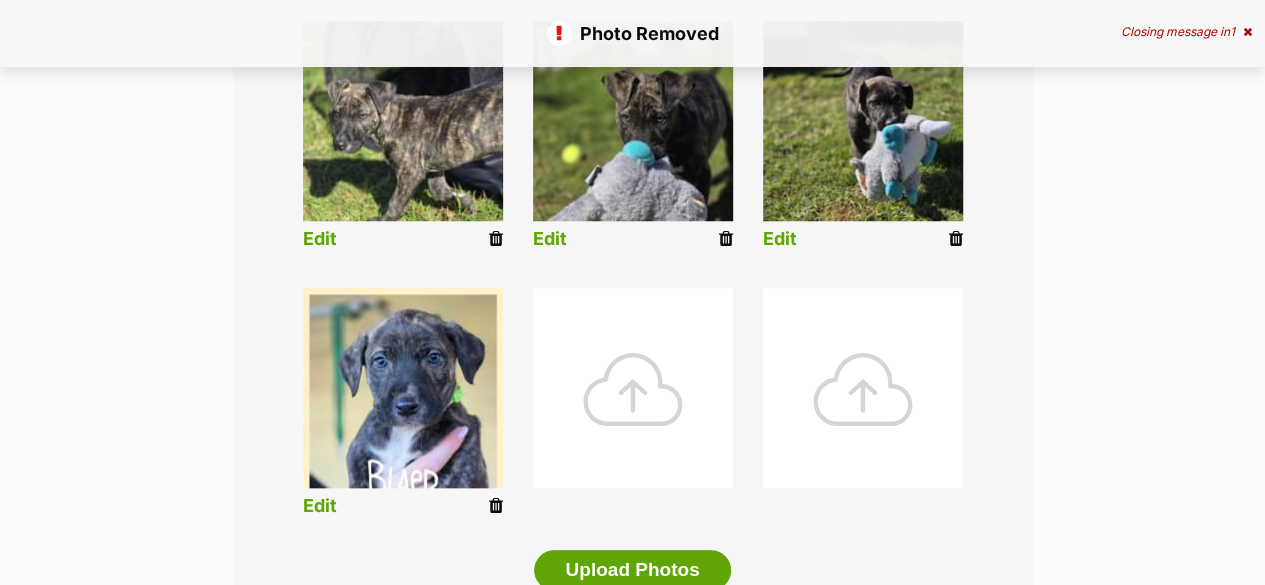 click at bounding box center [496, 506] 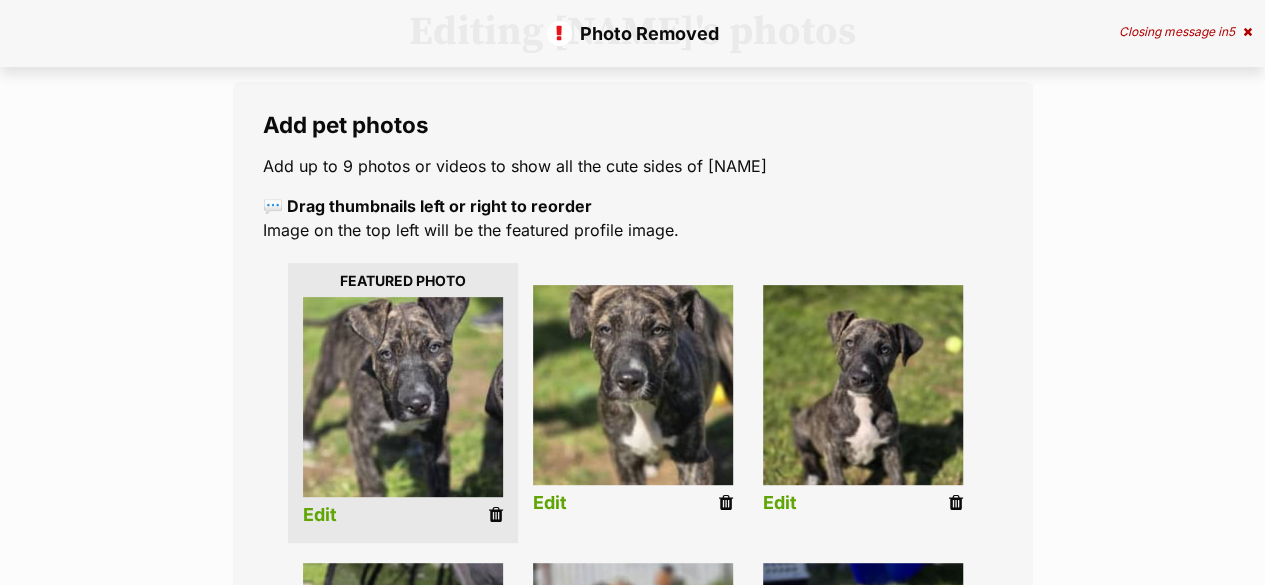 scroll, scrollTop: 0, scrollLeft: 0, axis: both 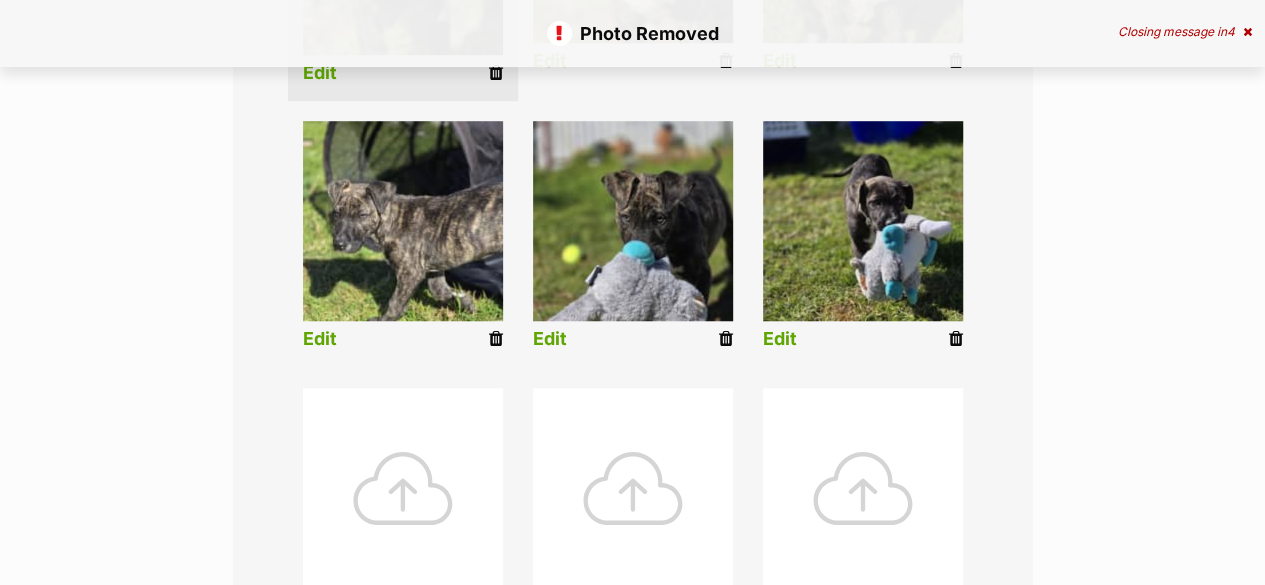 drag, startPoint x: 430, startPoint y: 500, endPoint x: 433, endPoint y: 490, distance: 10.440307 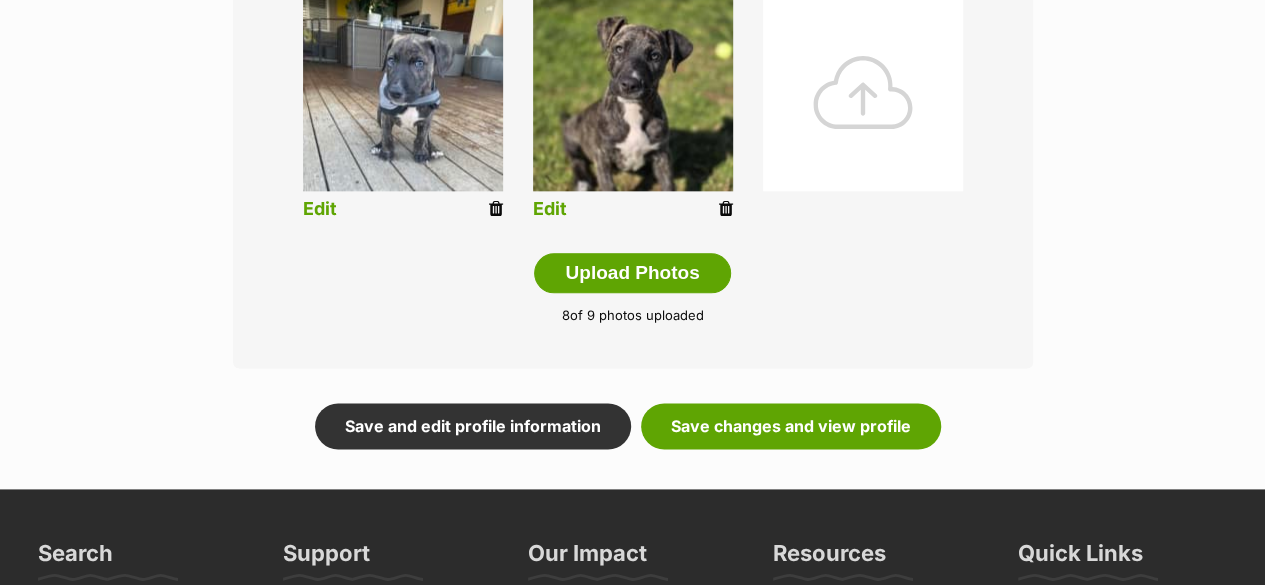 scroll, scrollTop: 1100, scrollLeft: 0, axis: vertical 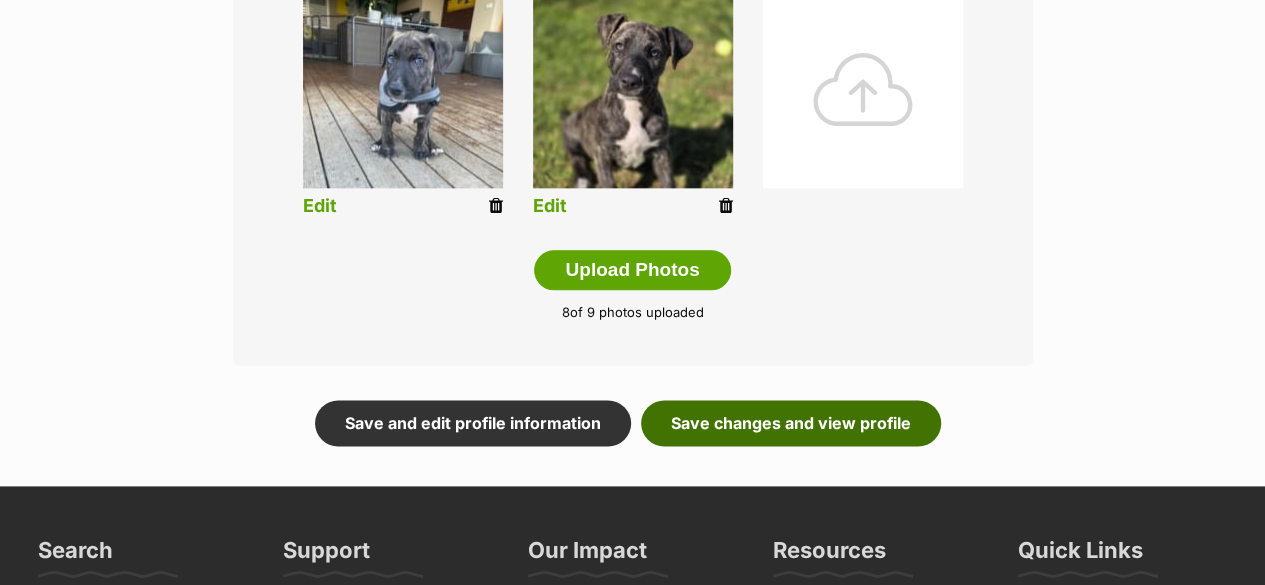 click on "Save changes and view profile" at bounding box center [791, 423] 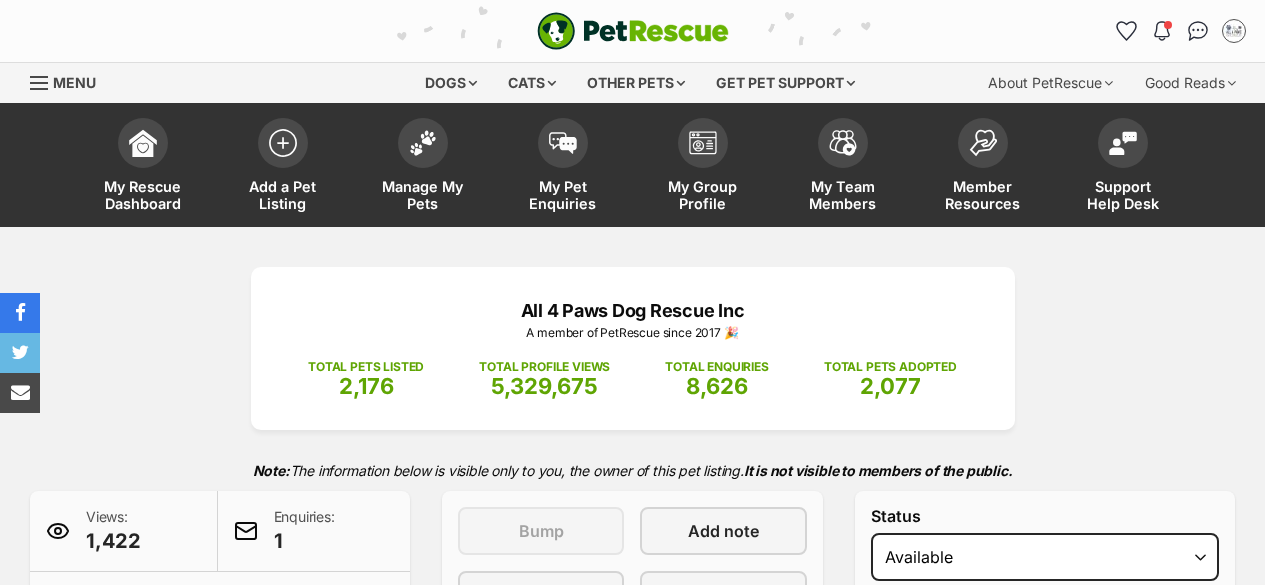 scroll, scrollTop: 400, scrollLeft: 0, axis: vertical 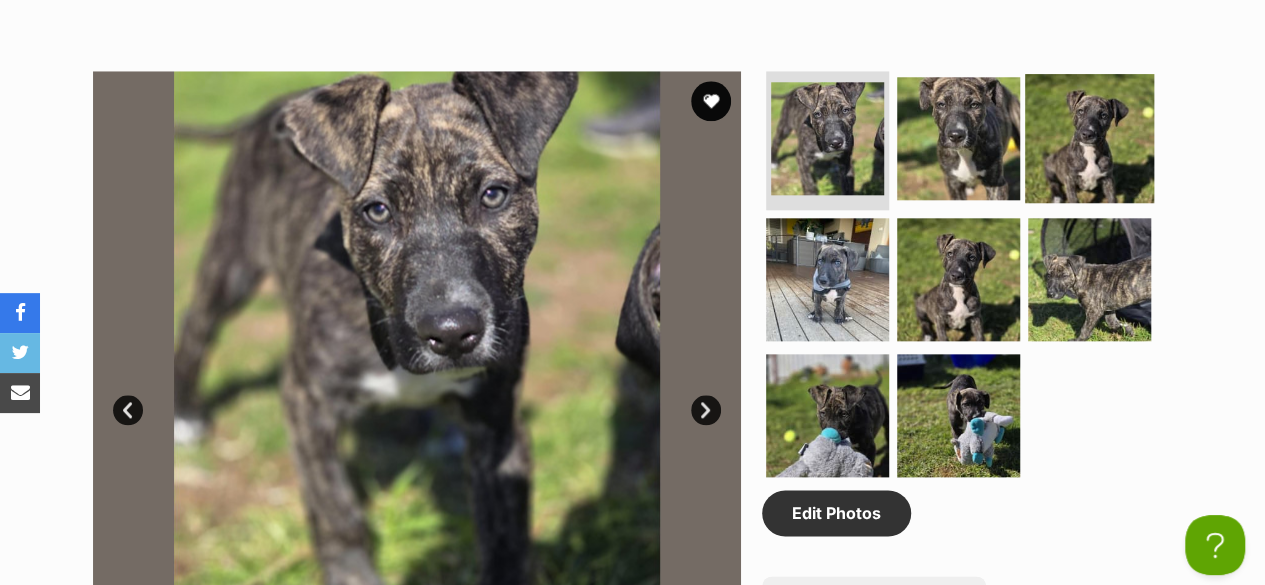 click at bounding box center (1089, 137) 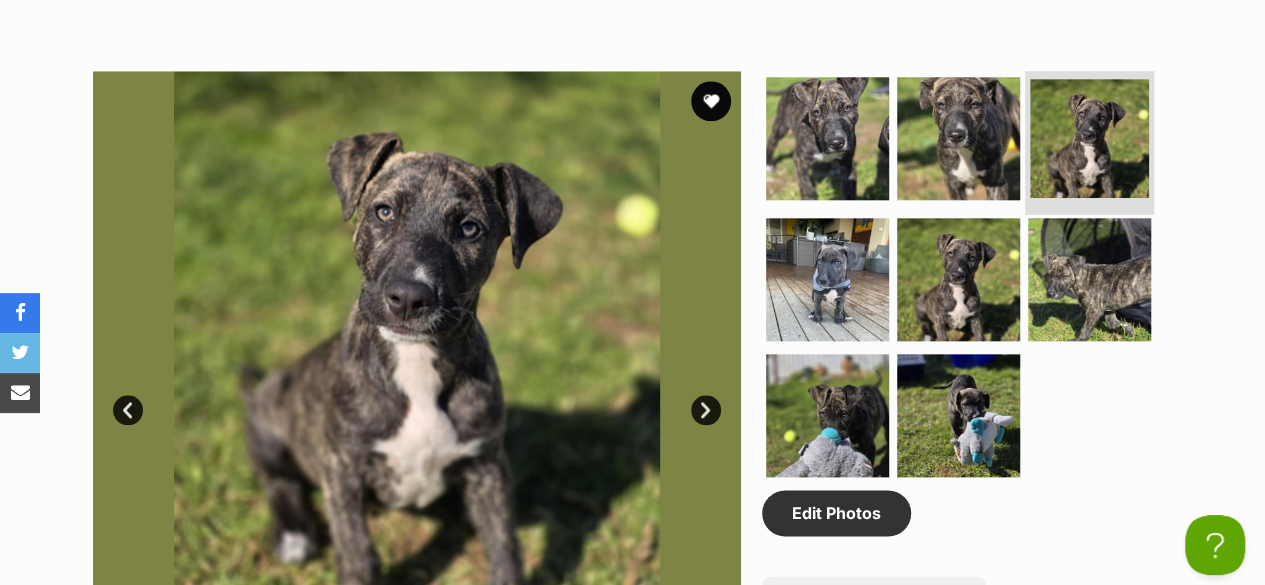 scroll, scrollTop: 0, scrollLeft: 0, axis: both 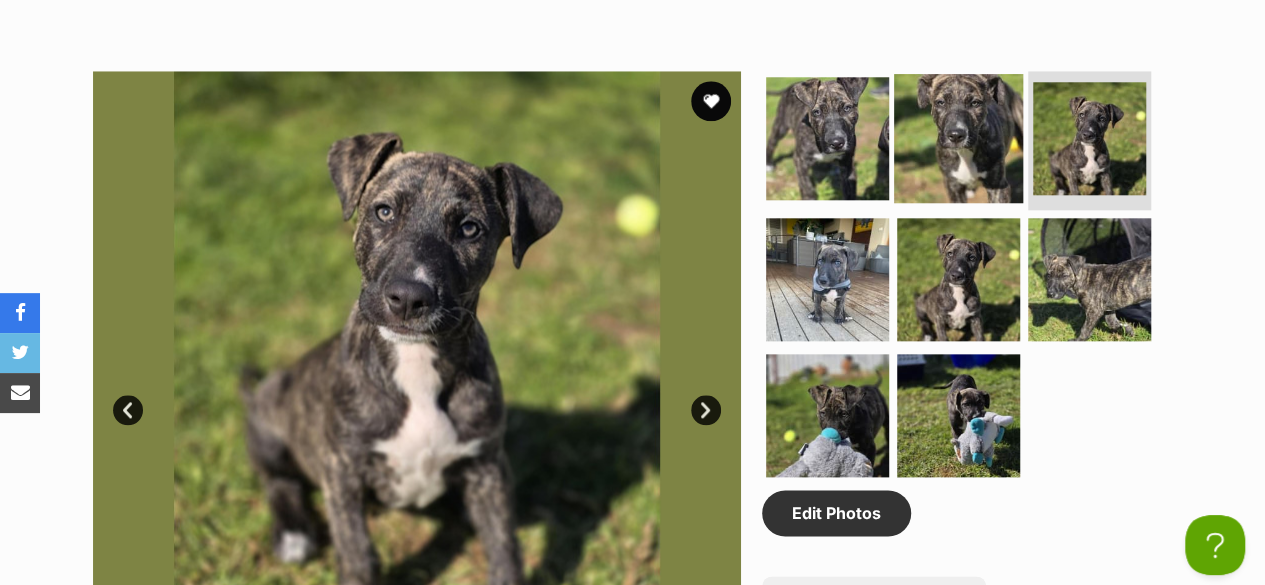 click at bounding box center (958, 137) 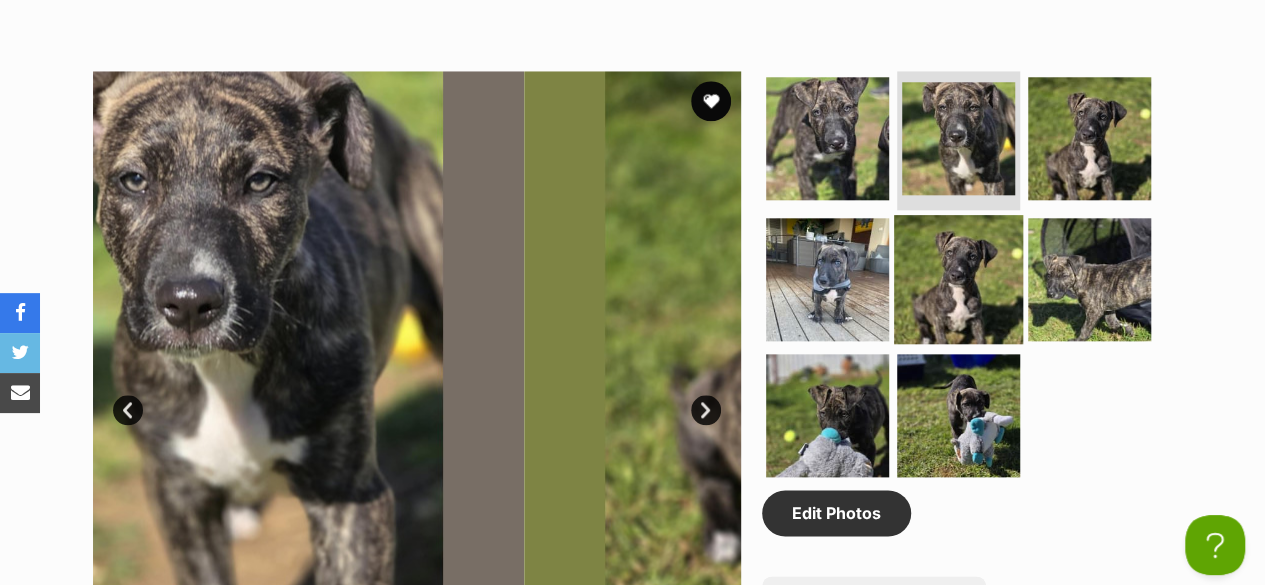 scroll, scrollTop: 0, scrollLeft: 0, axis: both 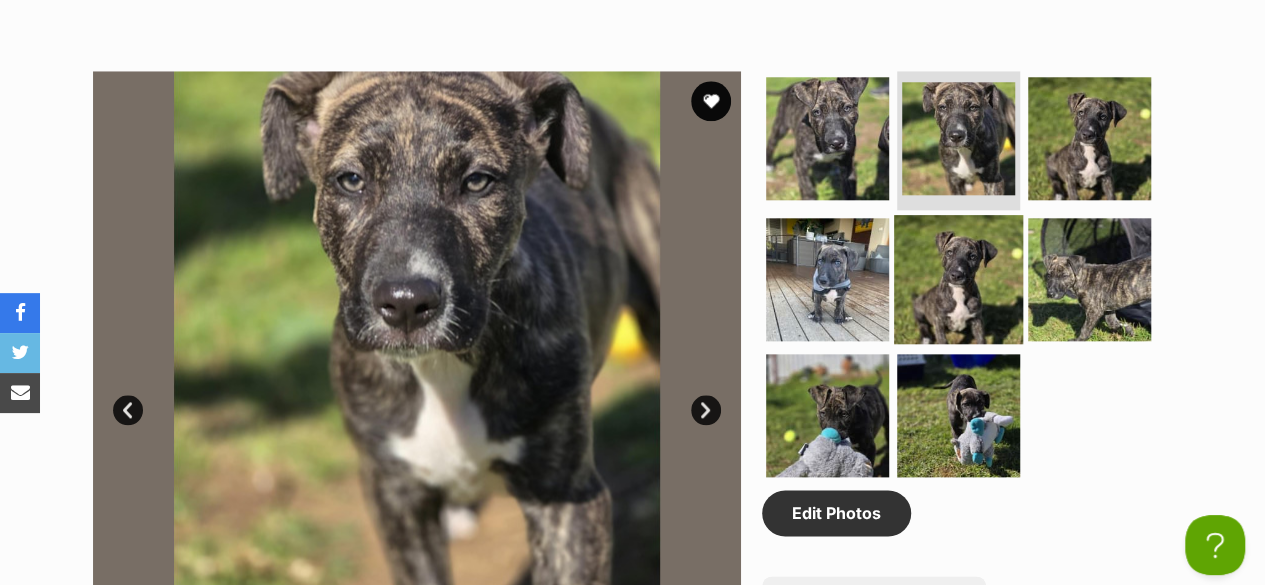 click at bounding box center (958, 279) 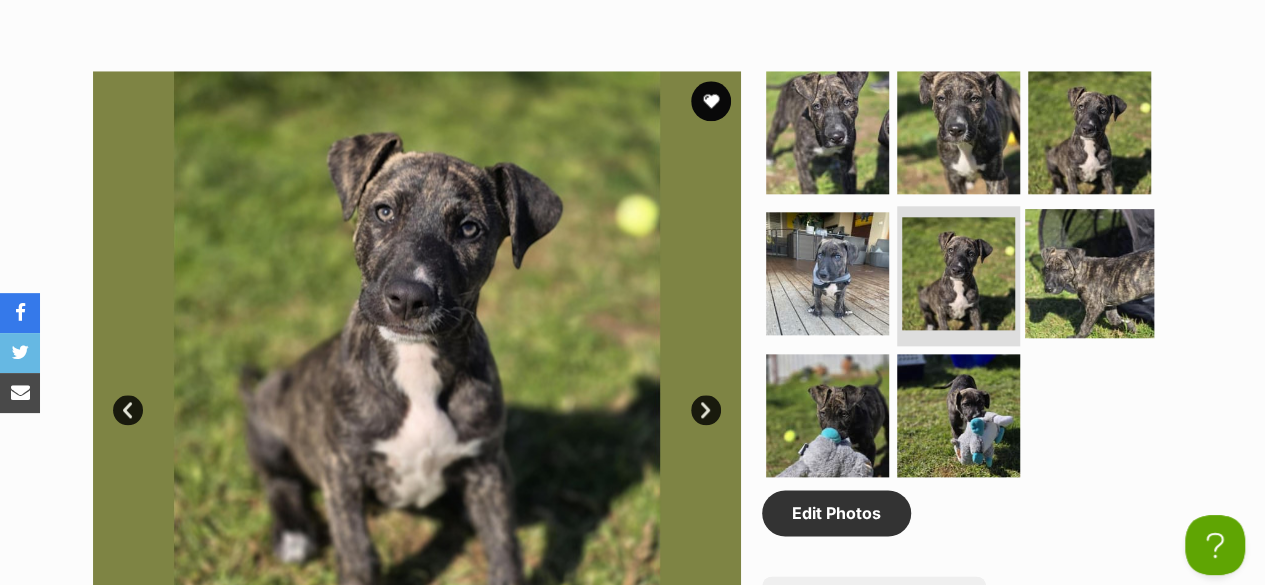 scroll, scrollTop: 0, scrollLeft: 0, axis: both 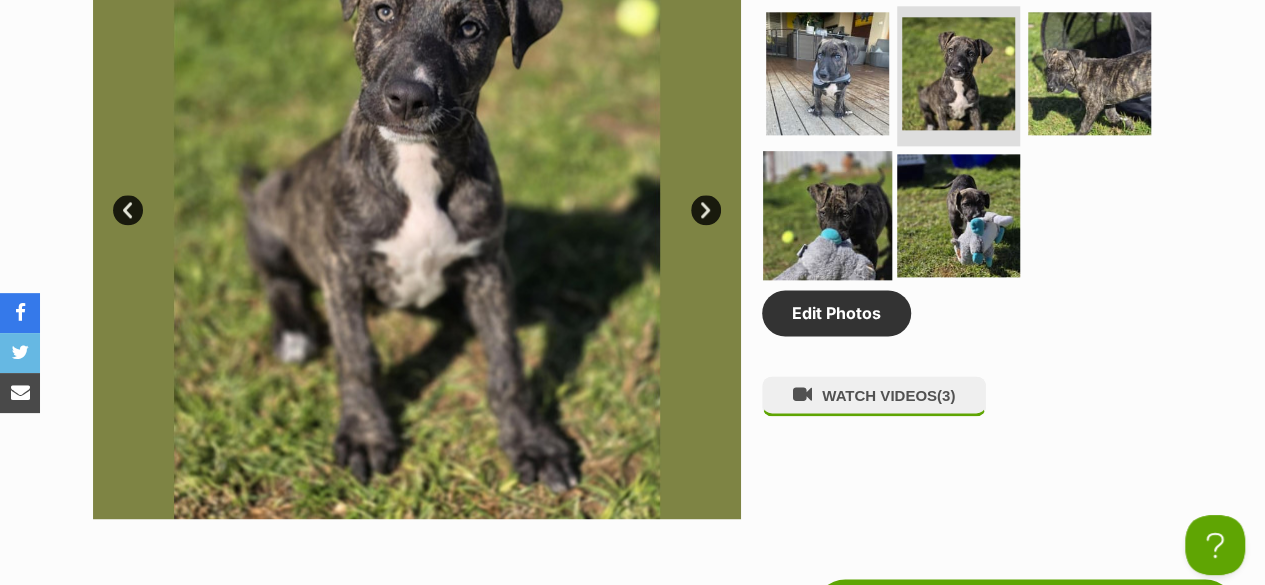click at bounding box center (827, 215) 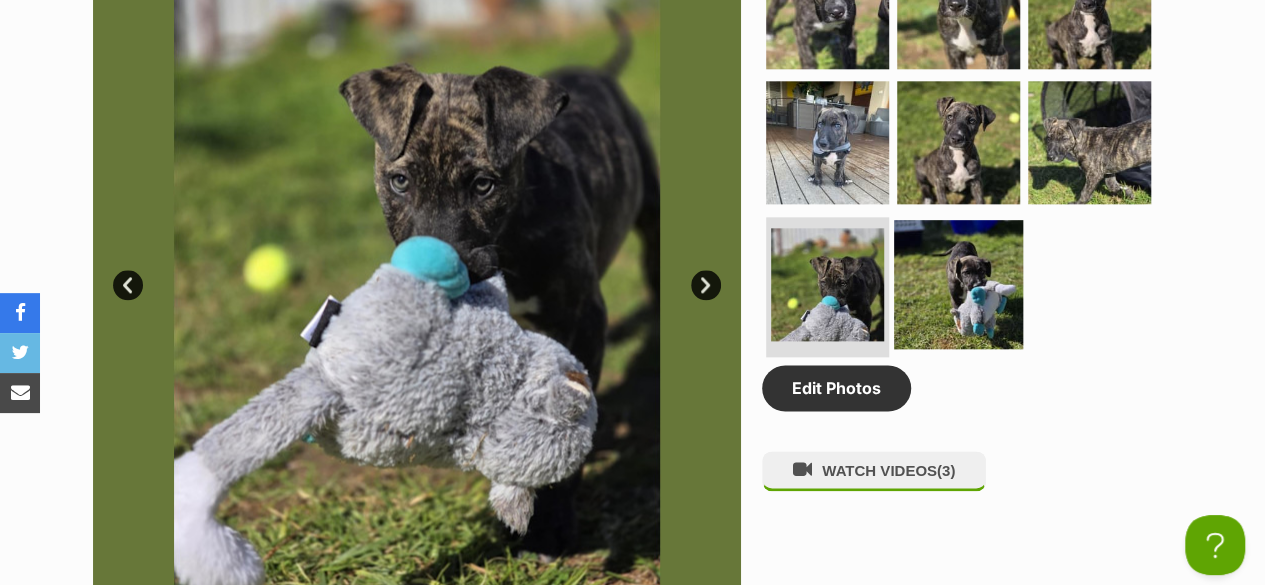 scroll, scrollTop: 1100, scrollLeft: 0, axis: vertical 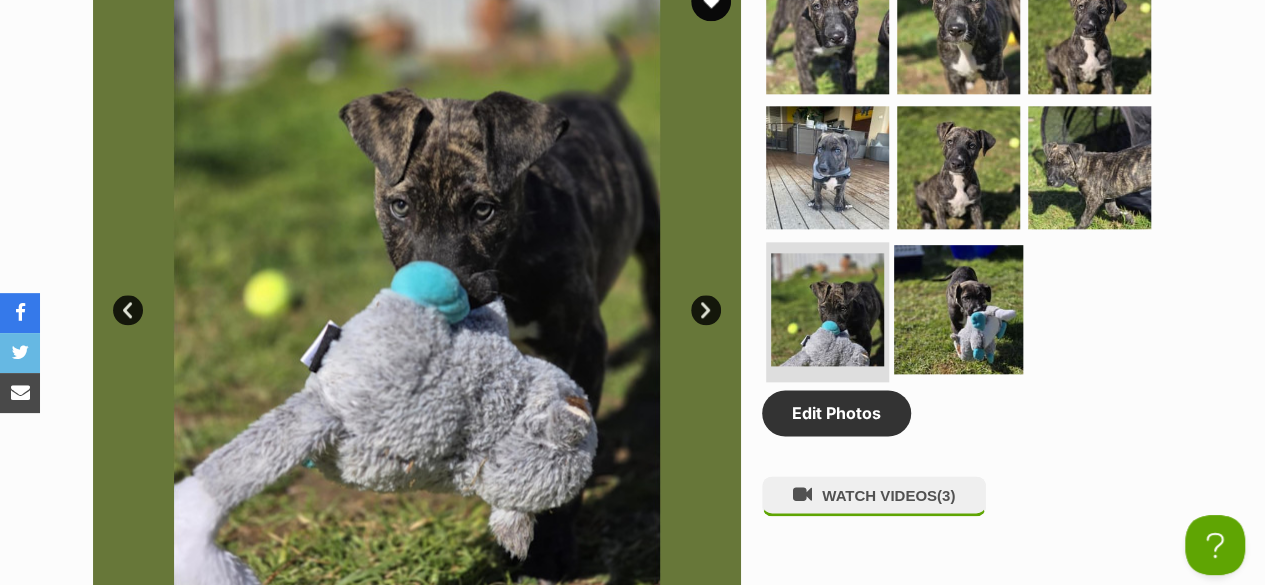 click at bounding box center (958, 309) 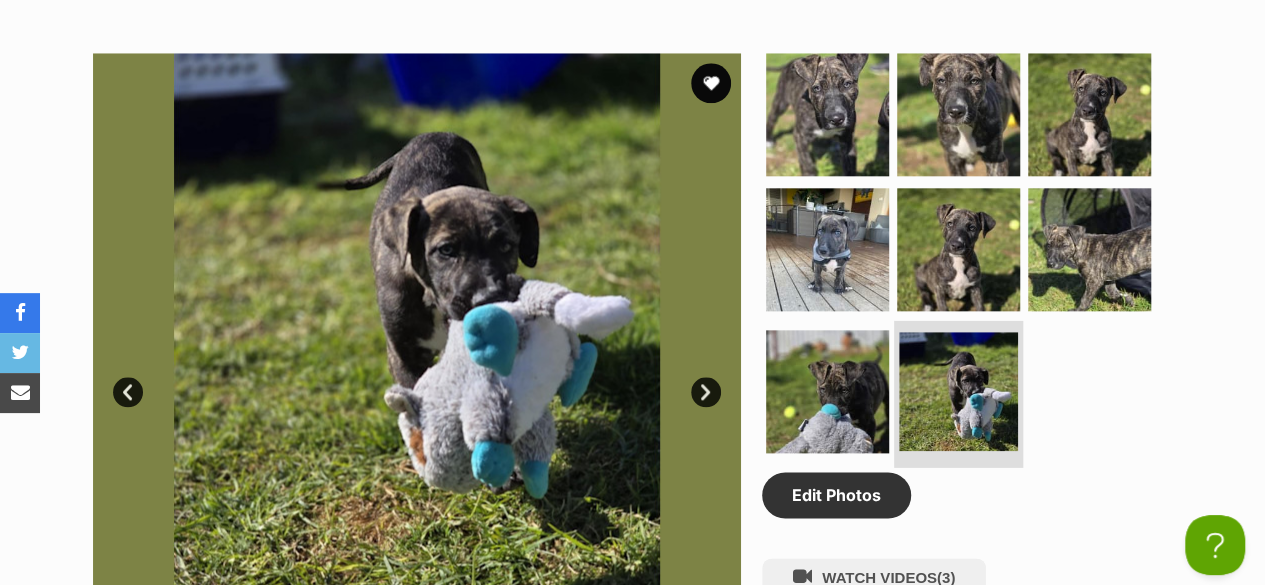 scroll, scrollTop: 900, scrollLeft: 0, axis: vertical 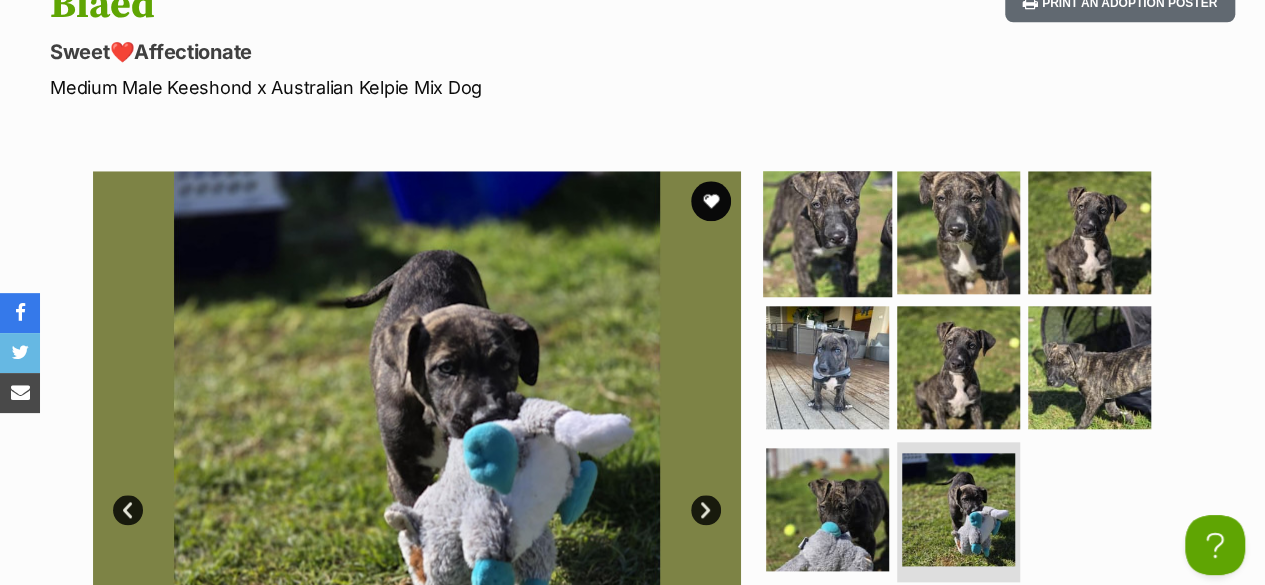 click at bounding box center (827, 231) 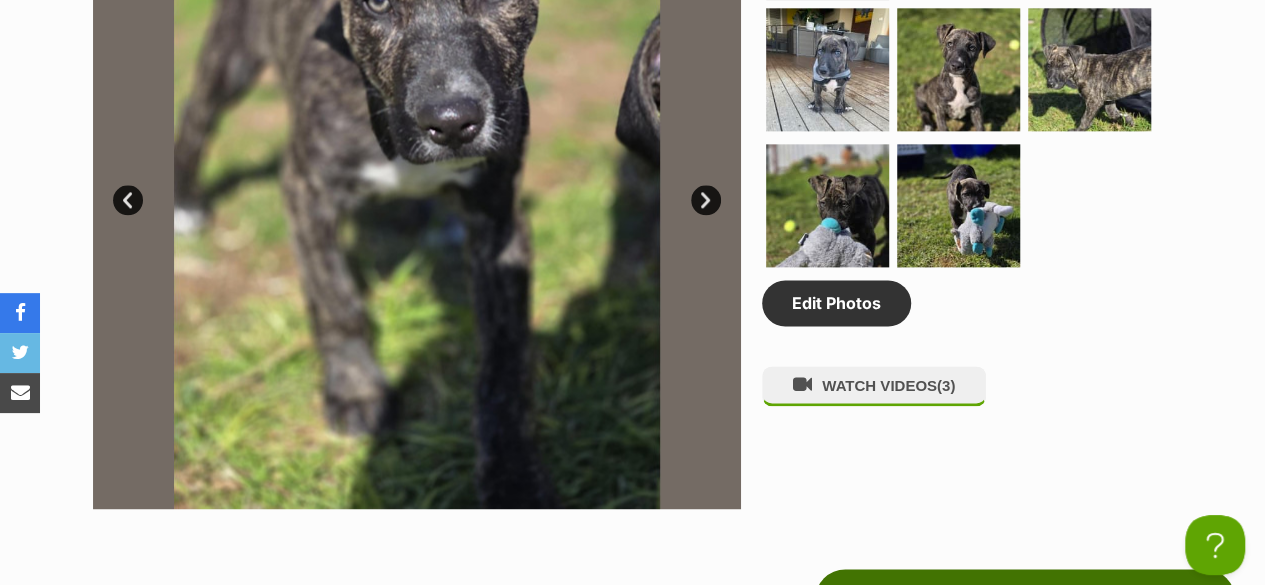 scroll, scrollTop: 1400, scrollLeft: 0, axis: vertical 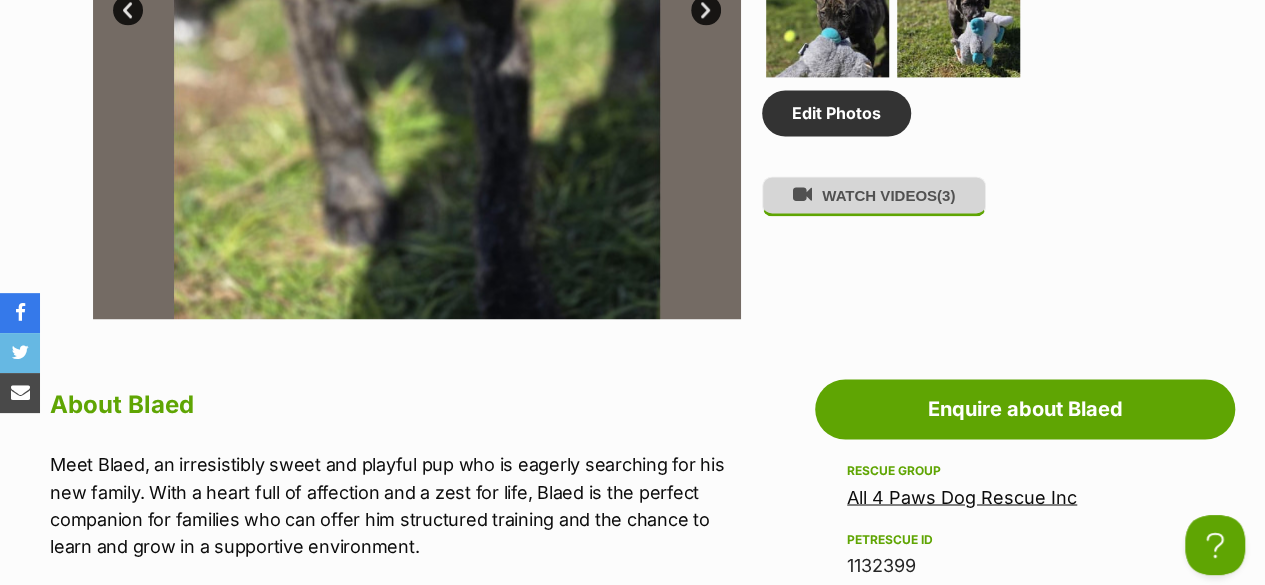 click on "WATCH VIDEOS
(3)" at bounding box center [874, 195] 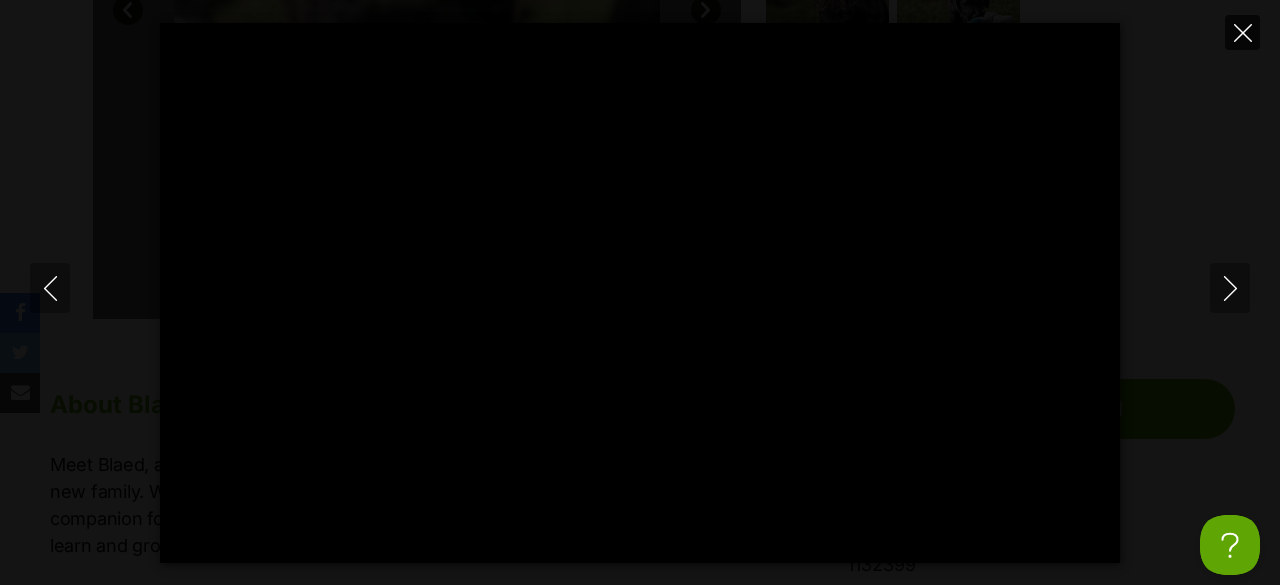 click 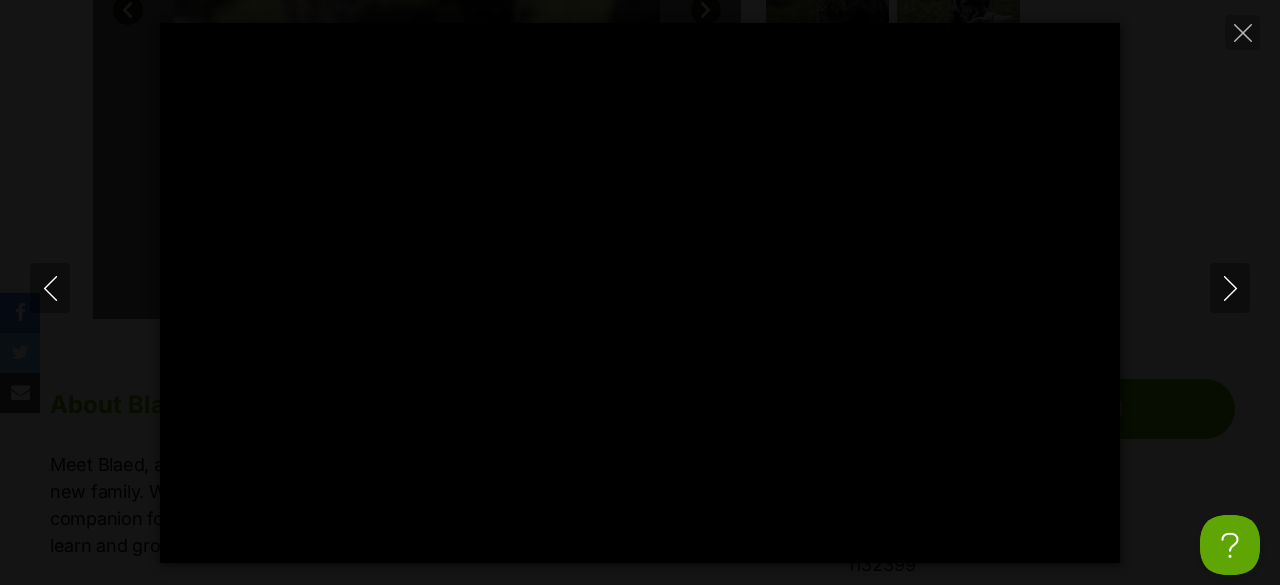 type on "9.62" 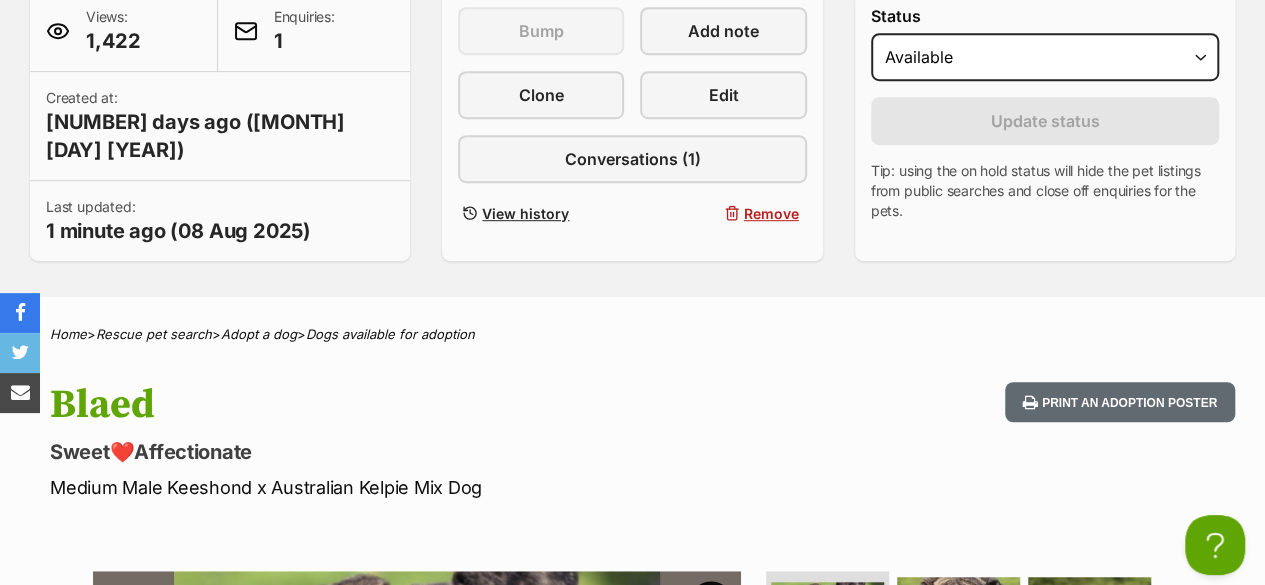 scroll, scrollTop: 200, scrollLeft: 0, axis: vertical 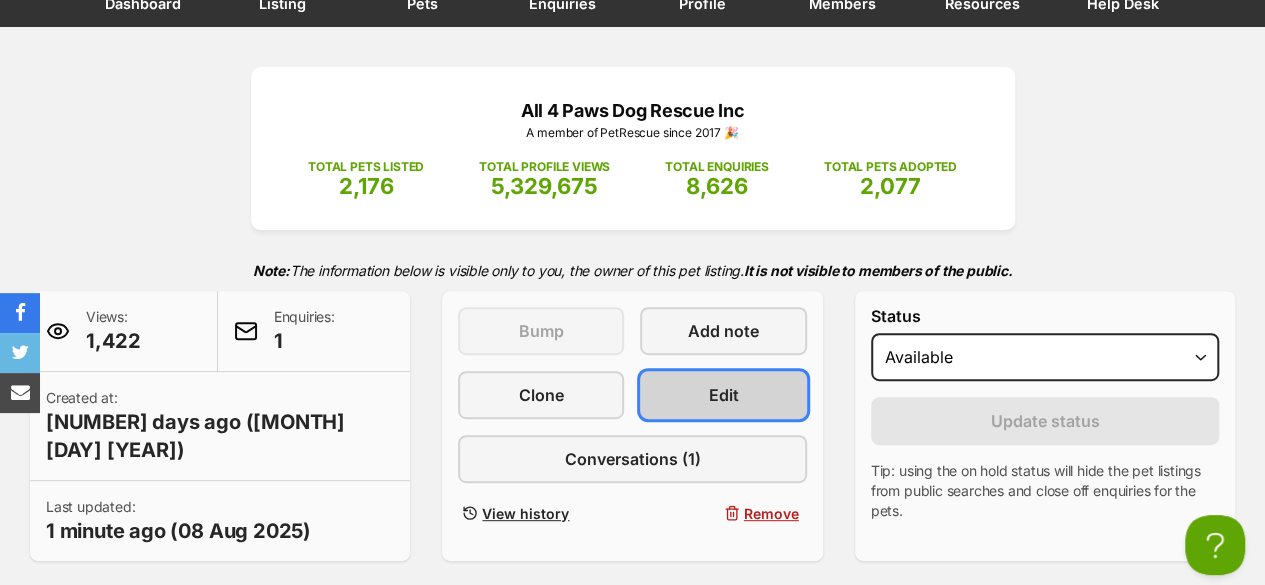click on "Edit" at bounding box center [724, 395] 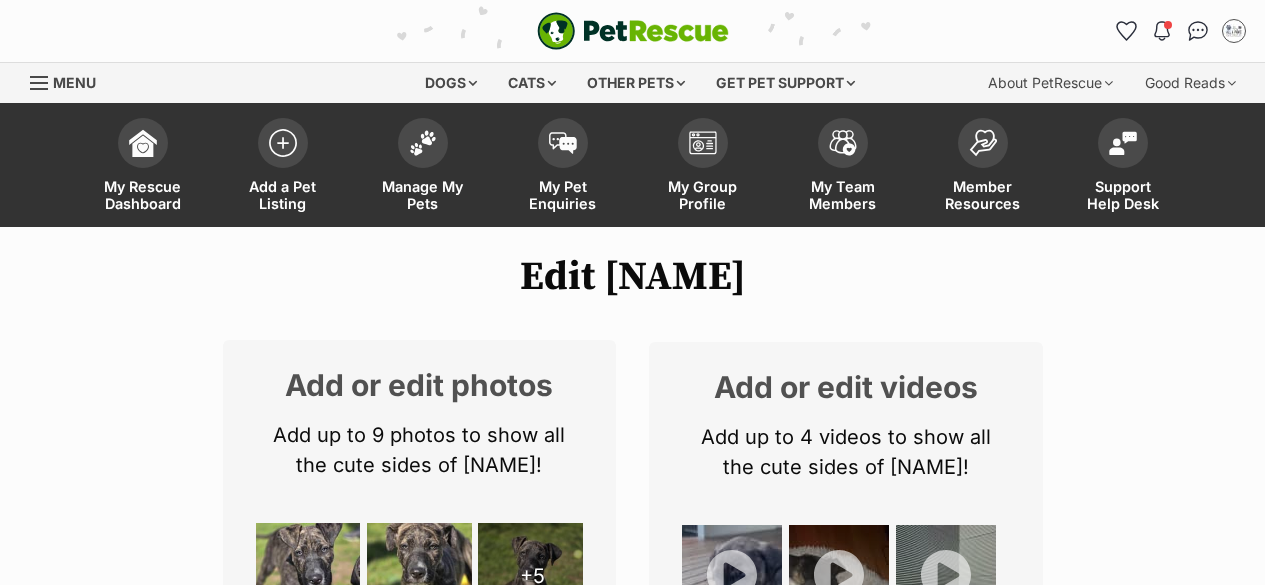 scroll, scrollTop: 300, scrollLeft: 0, axis: vertical 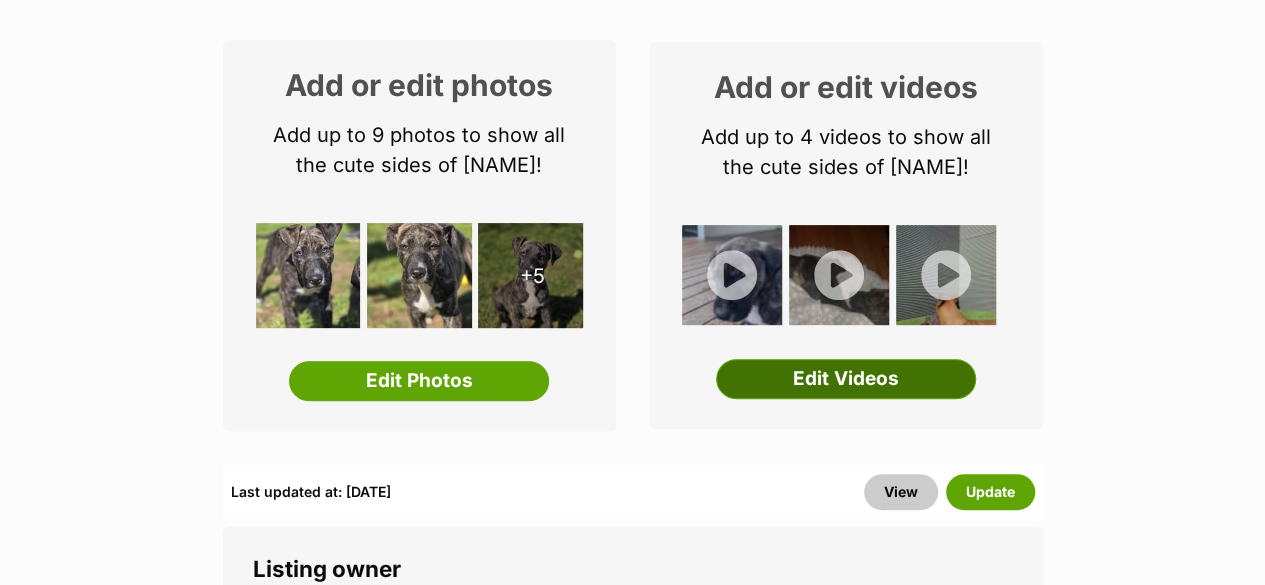 click on "Edit Videos" at bounding box center [846, 379] 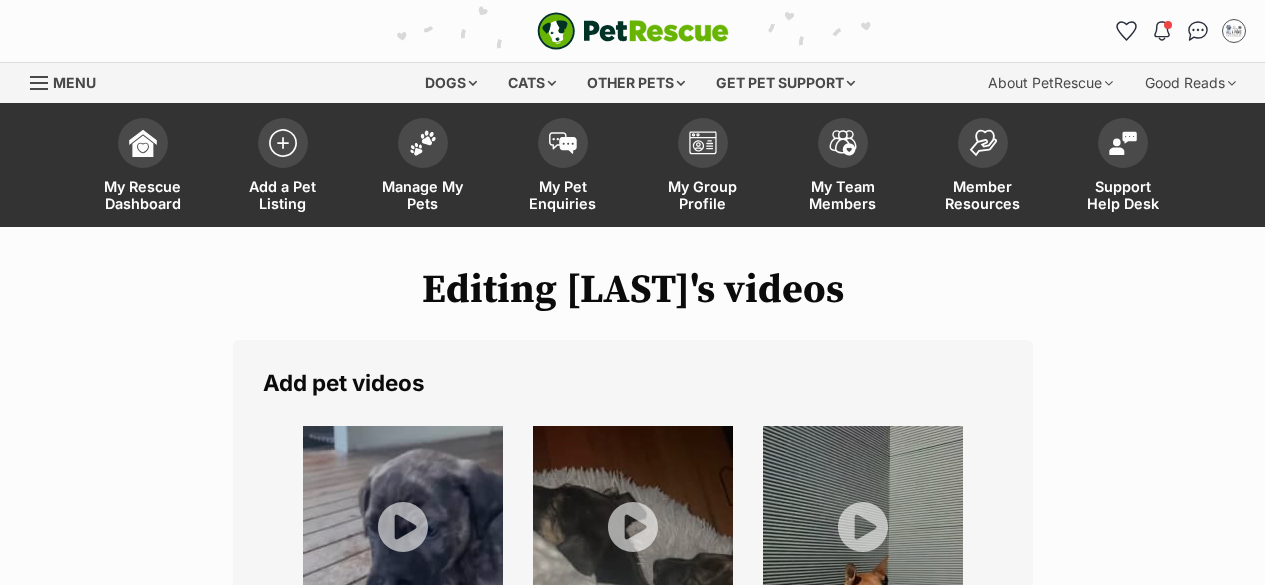 scroll, scrollTop: 300, scrollLeft: 0, axis: vertical 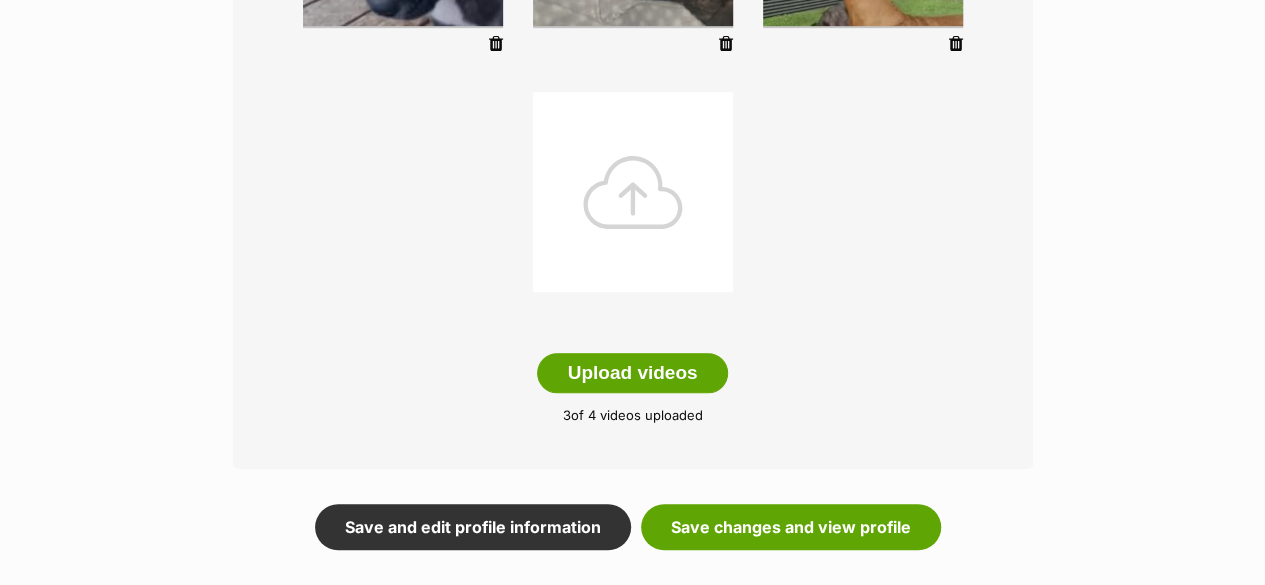 click at bounding box center [633, 192] 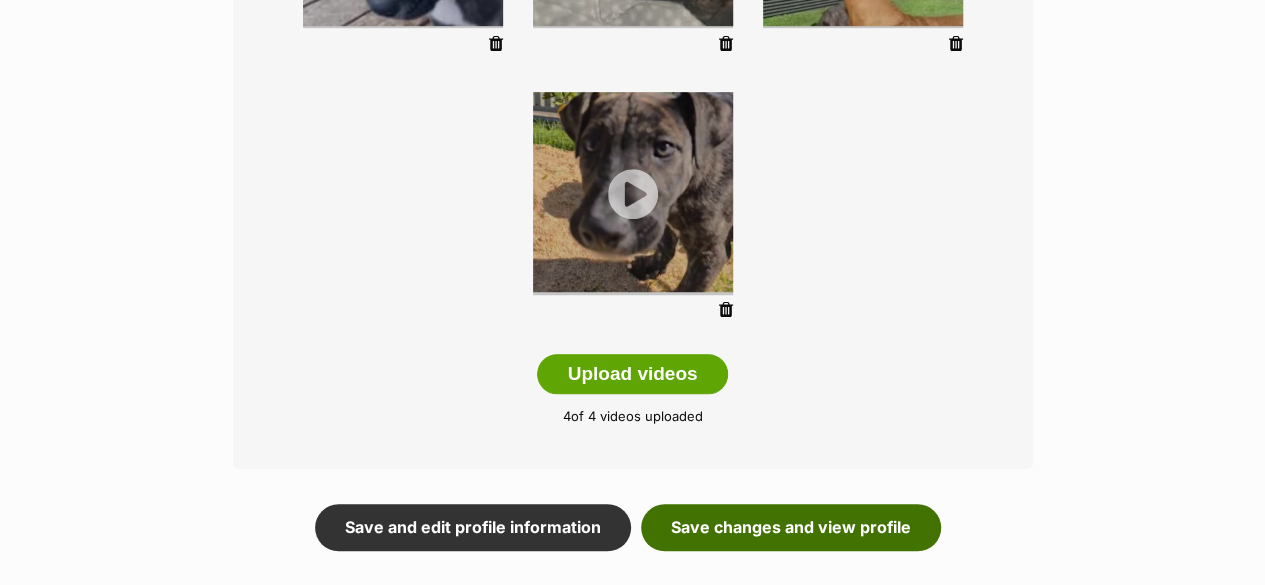 click on "Save changes and view profile" at bounding box center (791, 527) 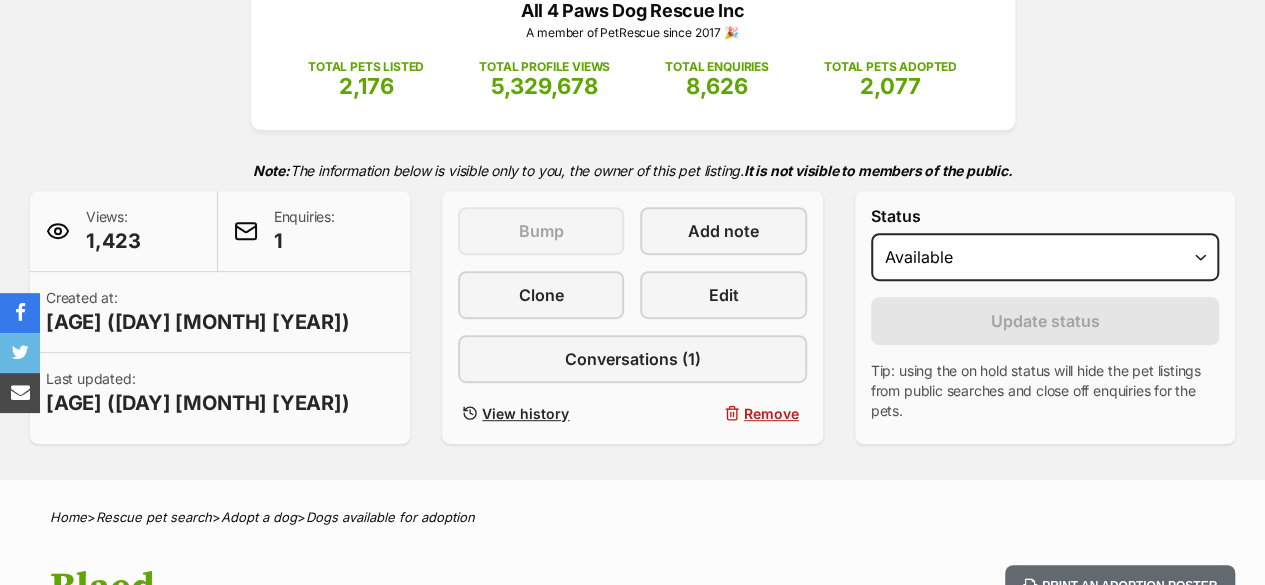 scroll, scrollTop: 300, scrollLeft: 0, axis: vertical 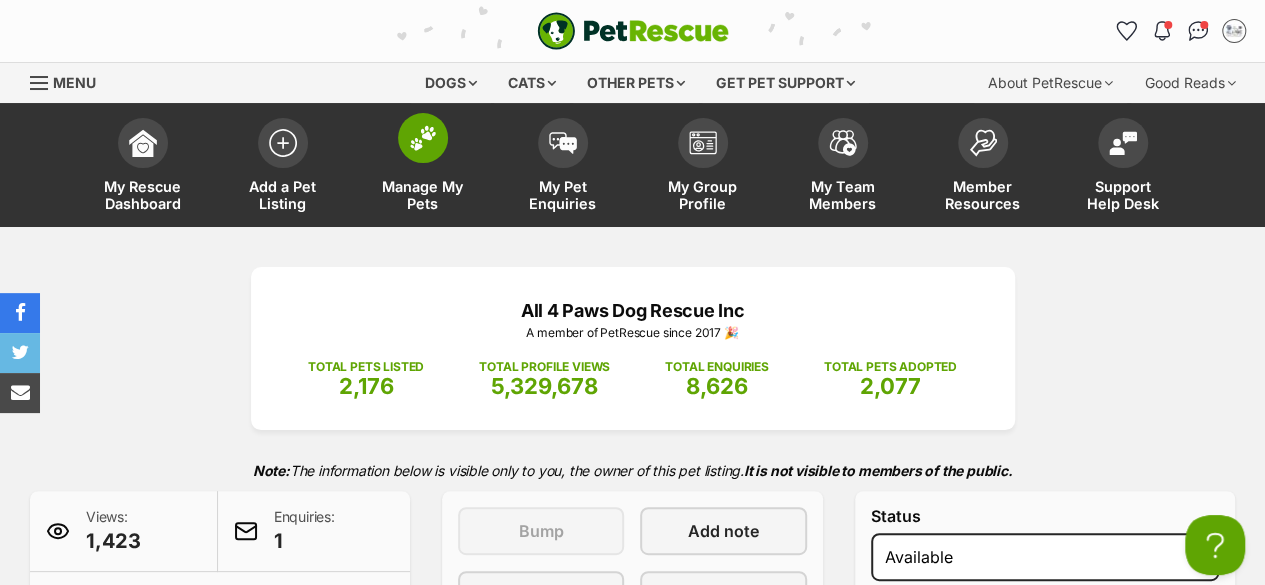 click on "Manage My Pets" at bounding box center (423, 195) 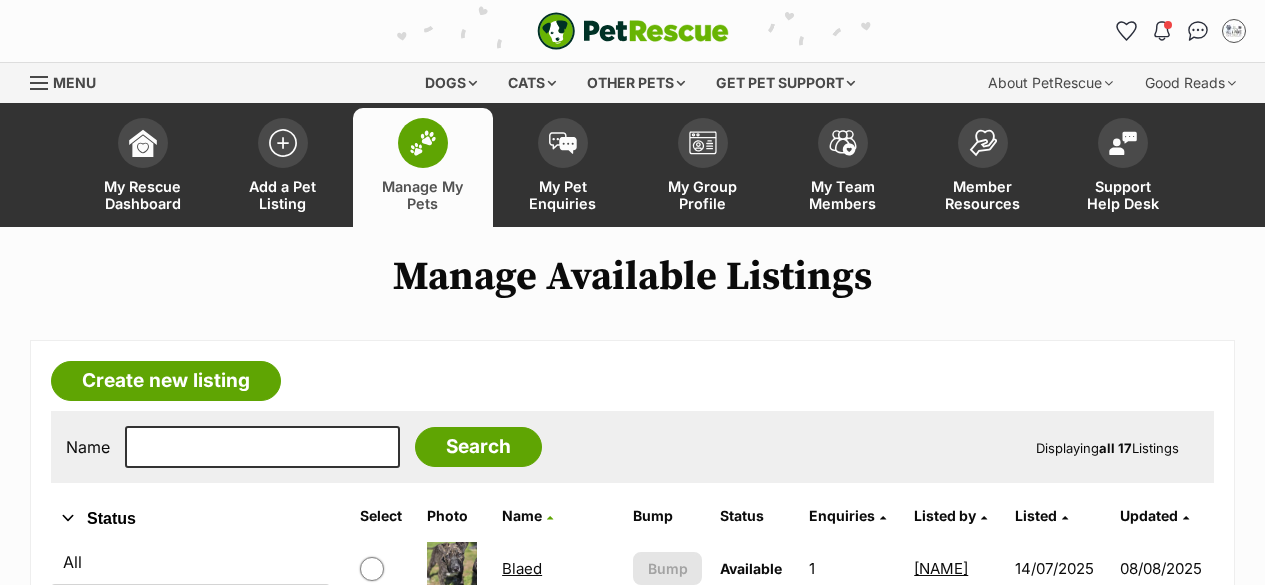 scroll, scrollTop: 120, scrollLeft: 0, axis: vertical 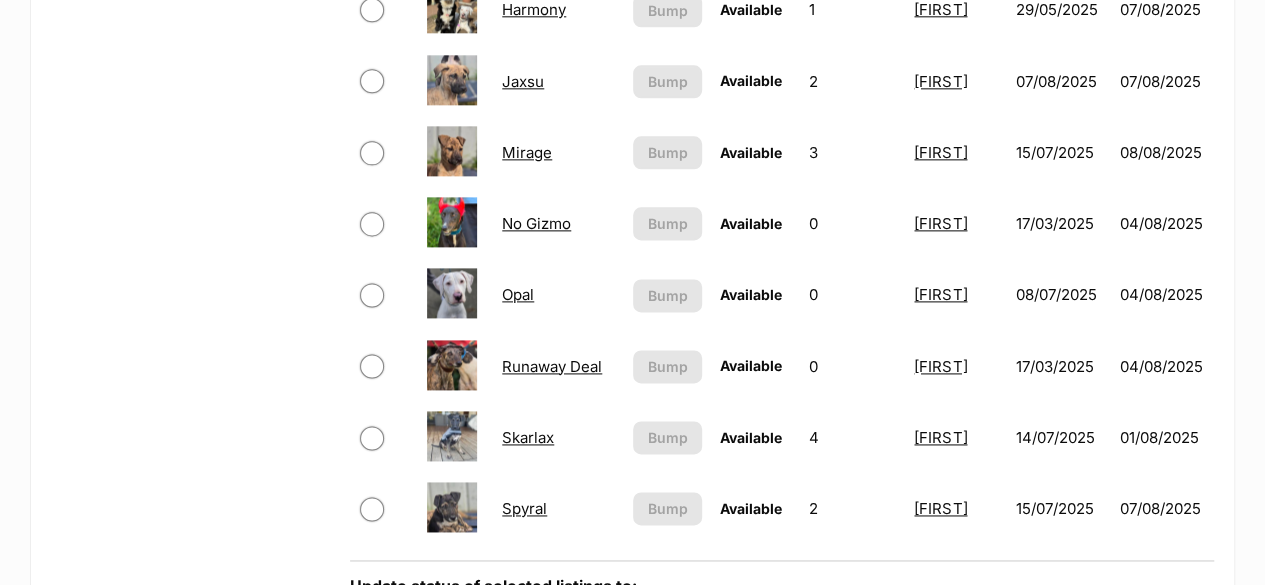 click on "Skarlax" at bounding box center [528, 437] 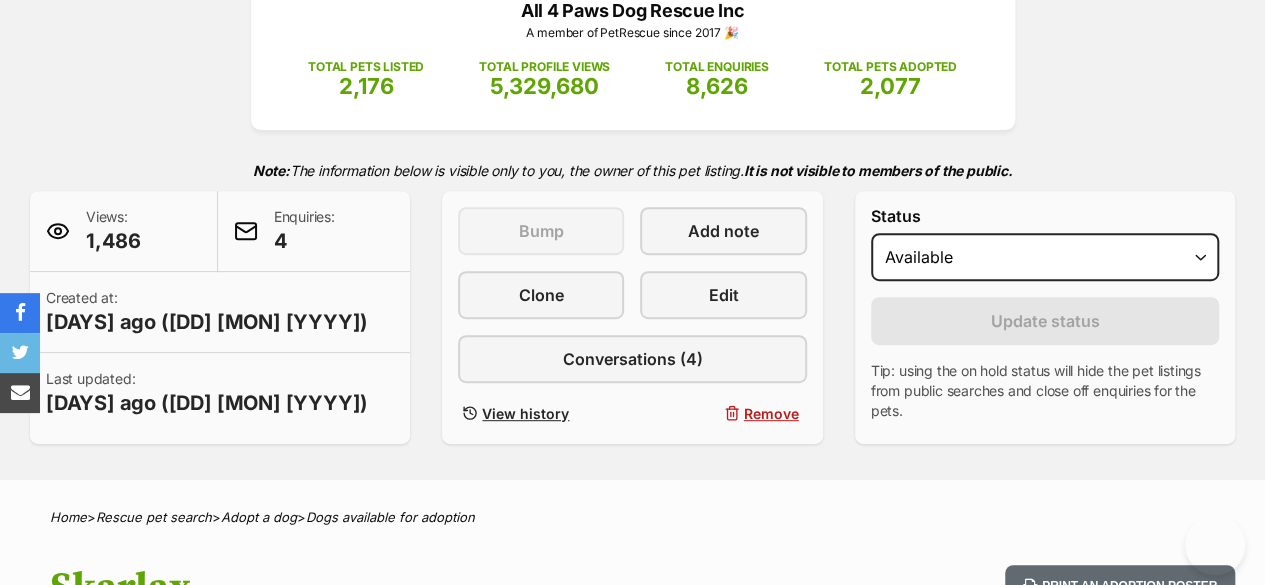 scroll, scrollTop: 376, scrollLeft: 0, axis: vertical 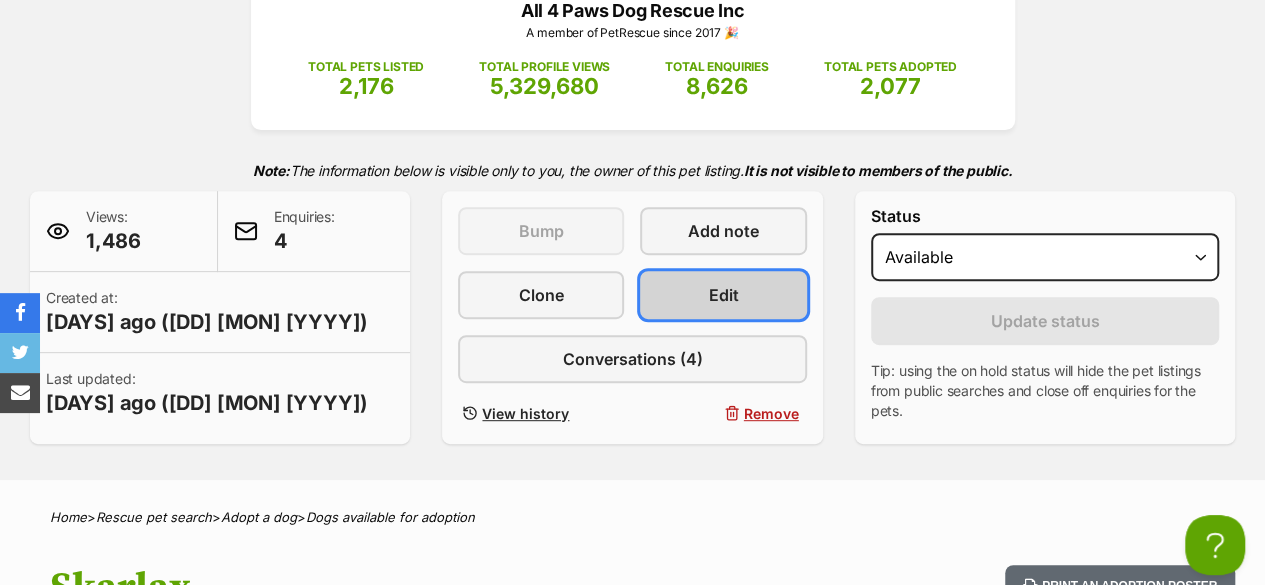 click on "Edit" at bounding box center (724, 295) 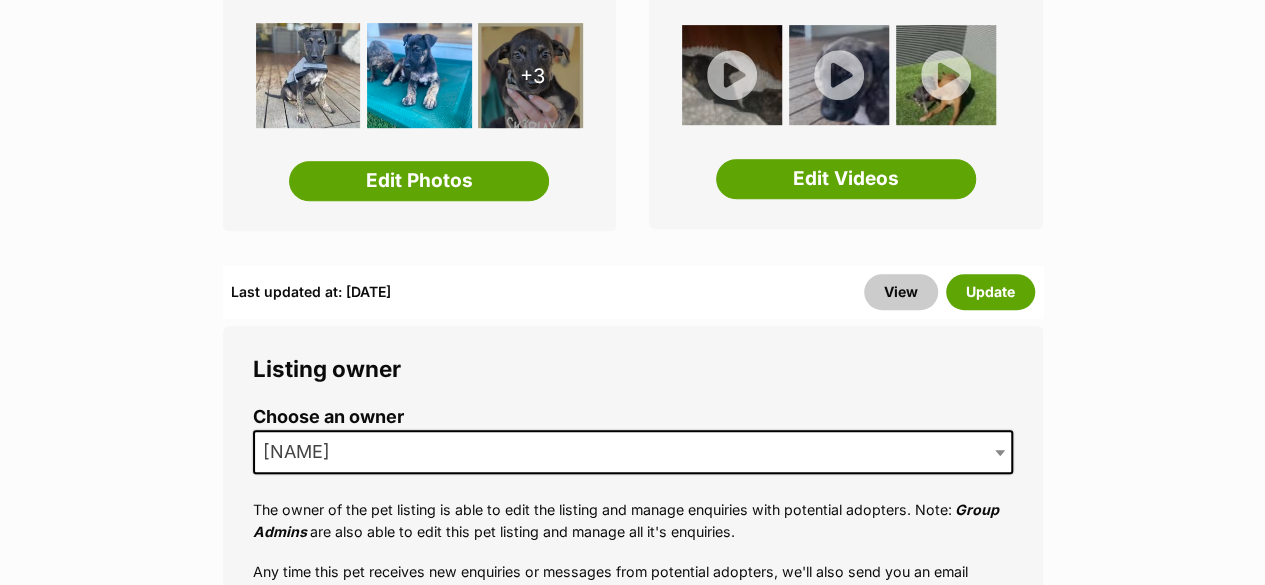 scroll, scrollTop: 0, scrollLeft: 0, axis: both 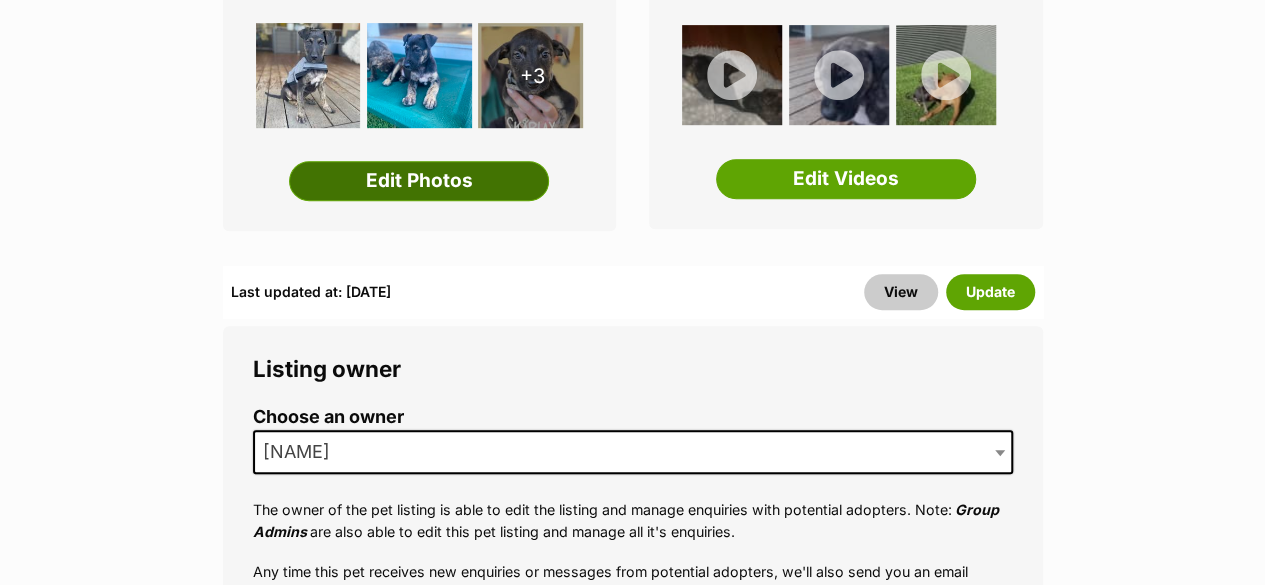 drag, startPoint x: 440, startPoint y: 164, endPoint x: 428, endPoint y: 171, distance: 13.892444 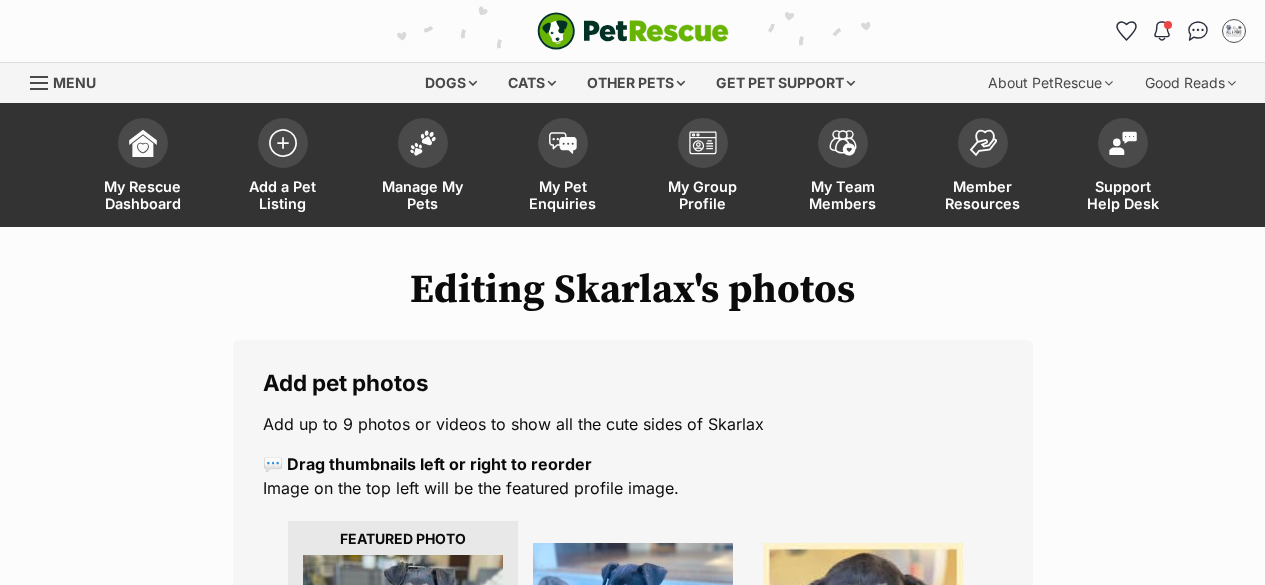 scroll, scrollTop: 800, scrollLeft: 0, axis: vertical 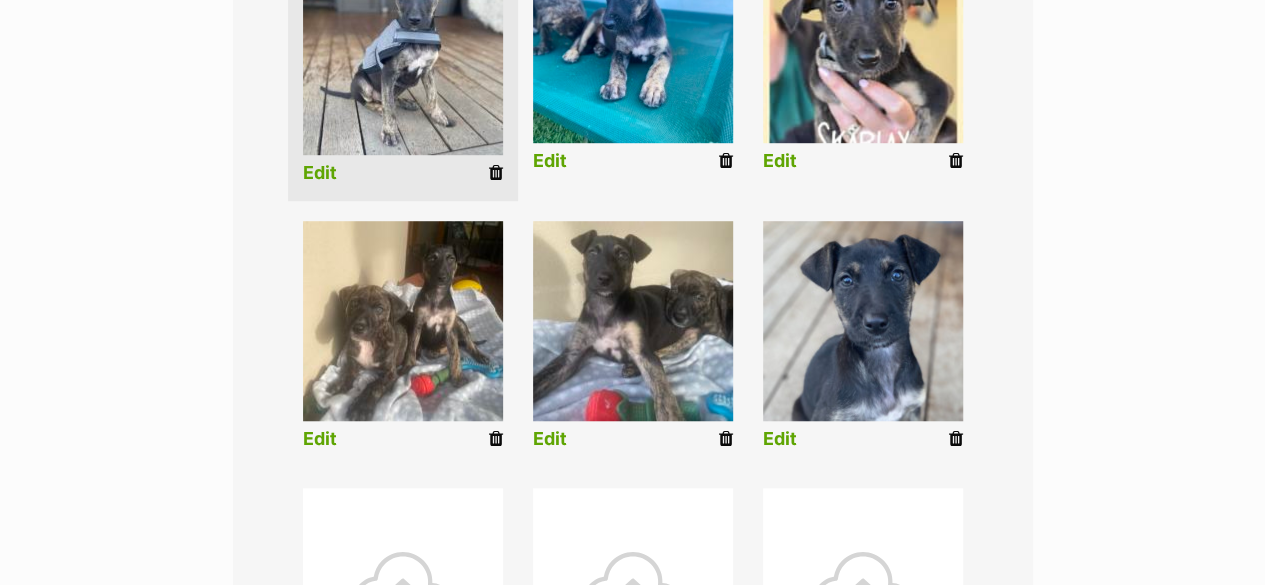 click at bounding box center [726, 439] 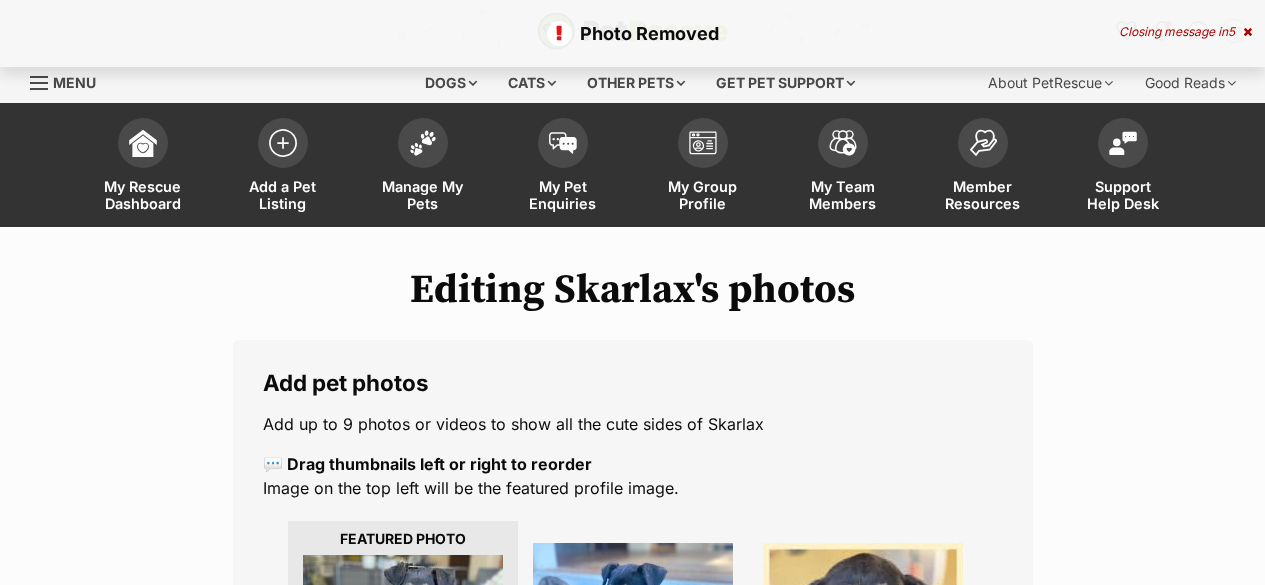 scroll, scrollTop: 500, scrollLeft: 0, axis: vertical 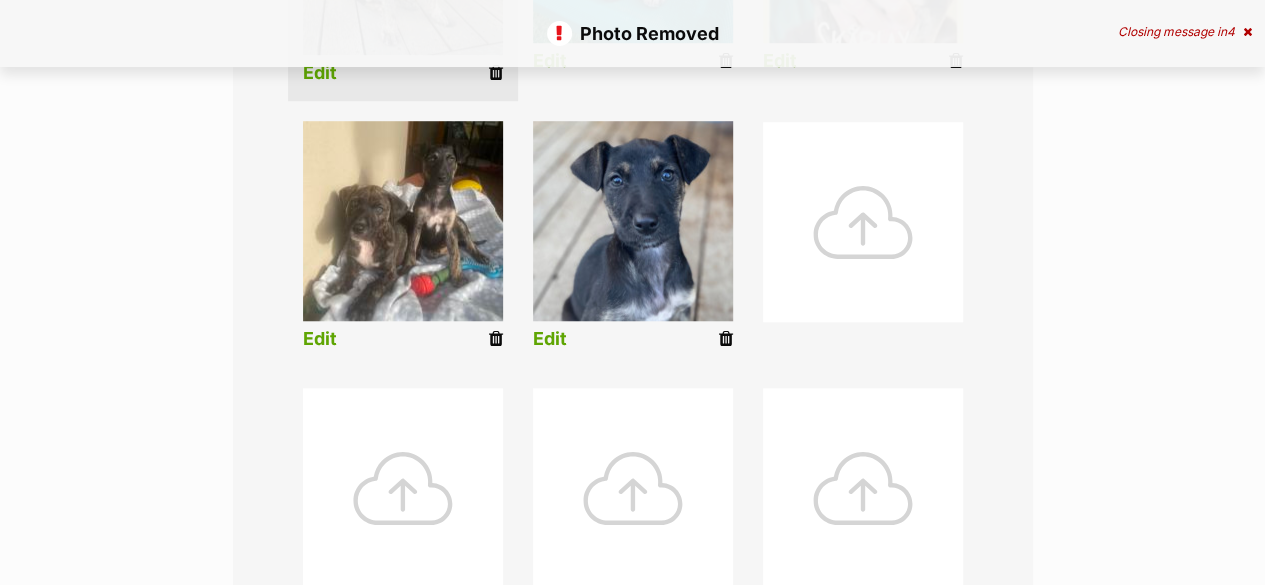 click at bounding box center (496, 339) 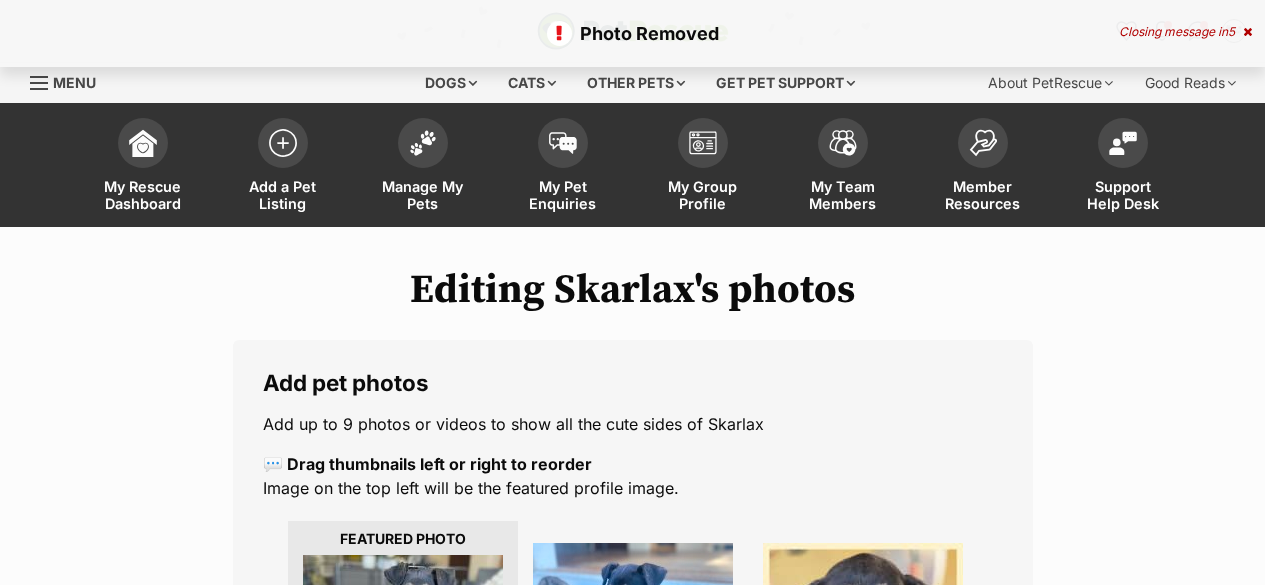 scroll, scrollTop: 195, scrollLeft: 0, axis: vertical 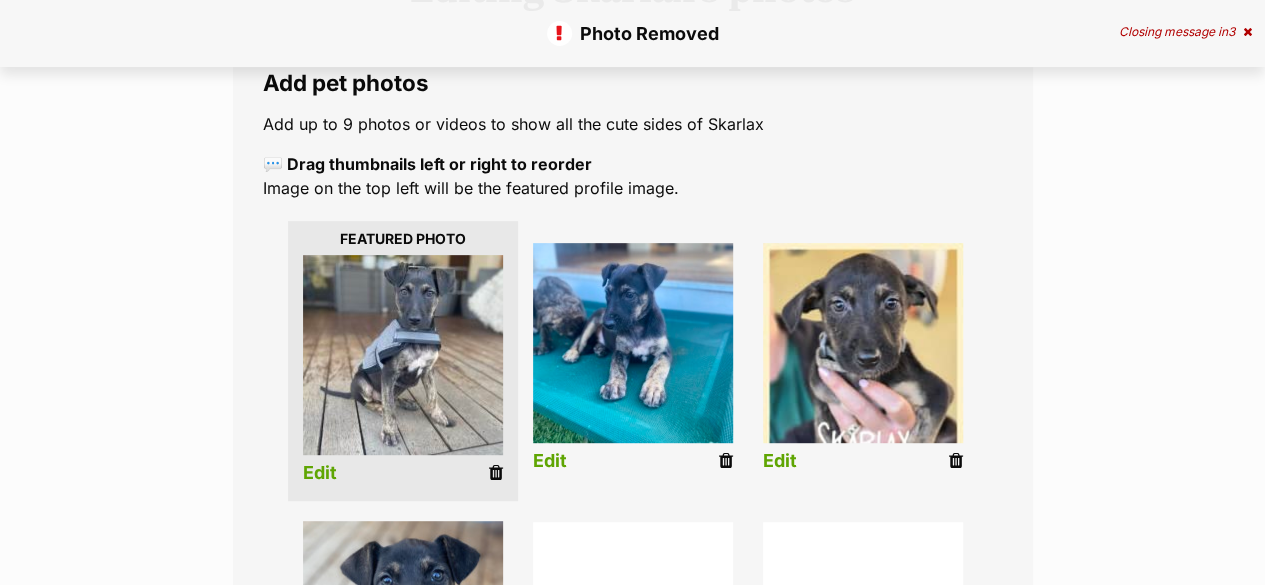 click at bounding box center [726, 461] 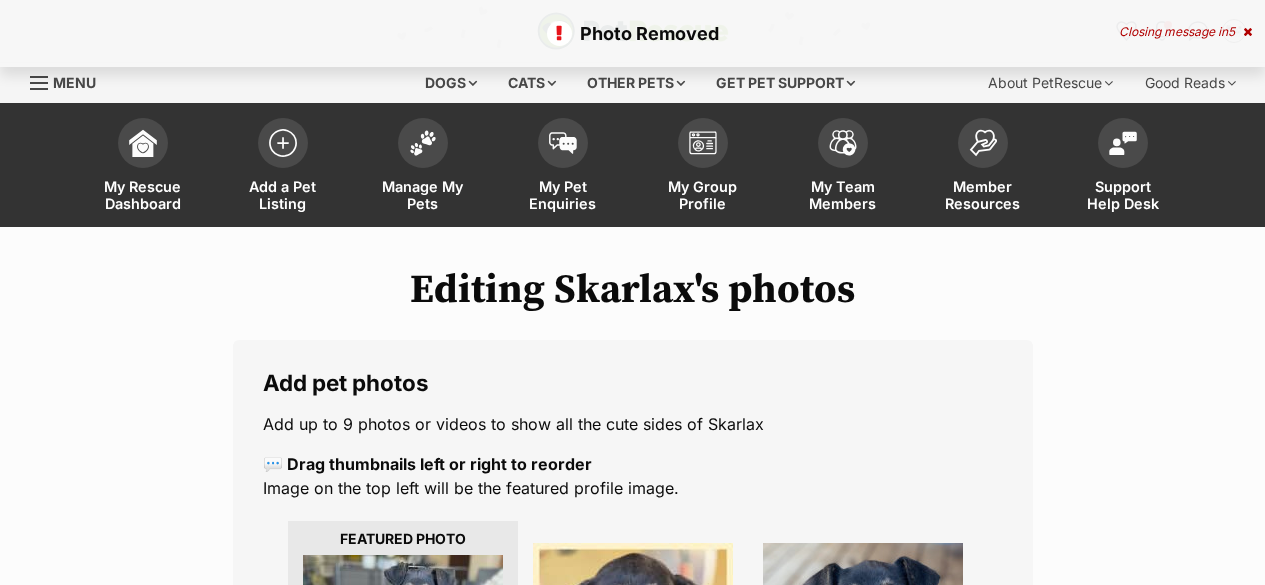 scroll, scrollTop: 300, scrollLeft: 0, axis: vertical 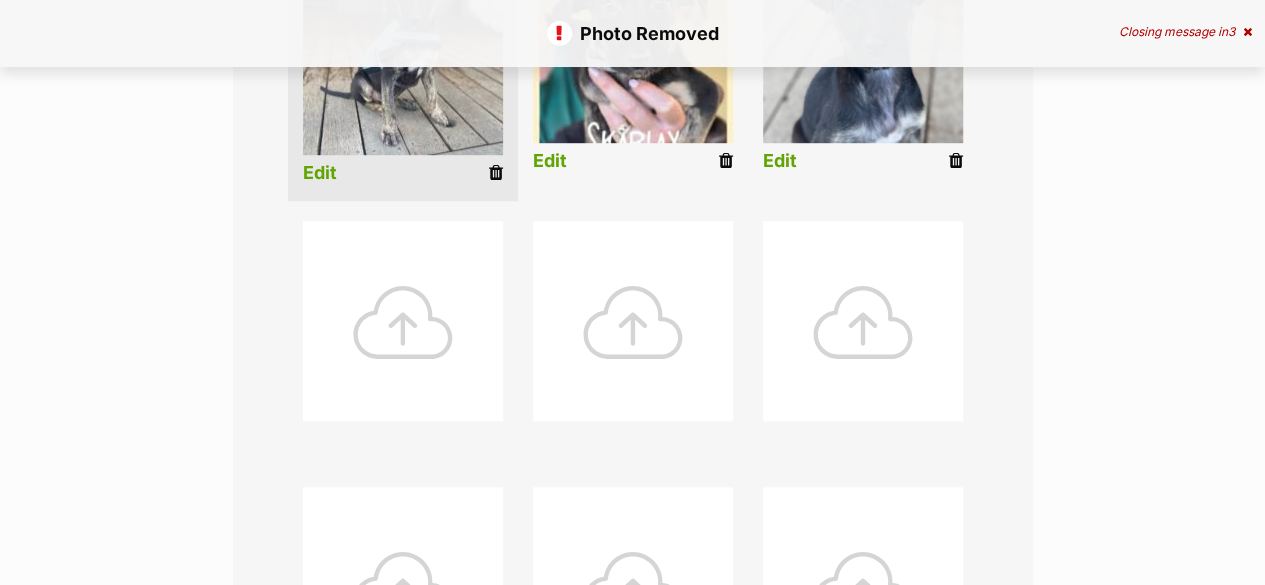 click at bounding box center [403, 321] 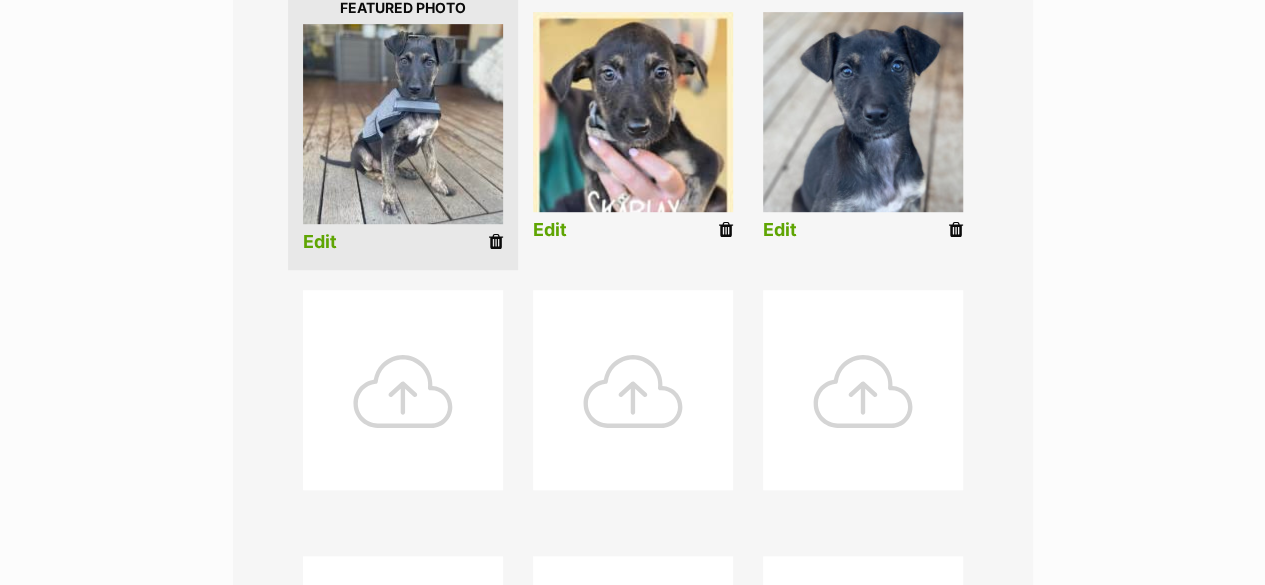 scroll, scrollTop: 500, scrollLeft: 0, axis: vertical 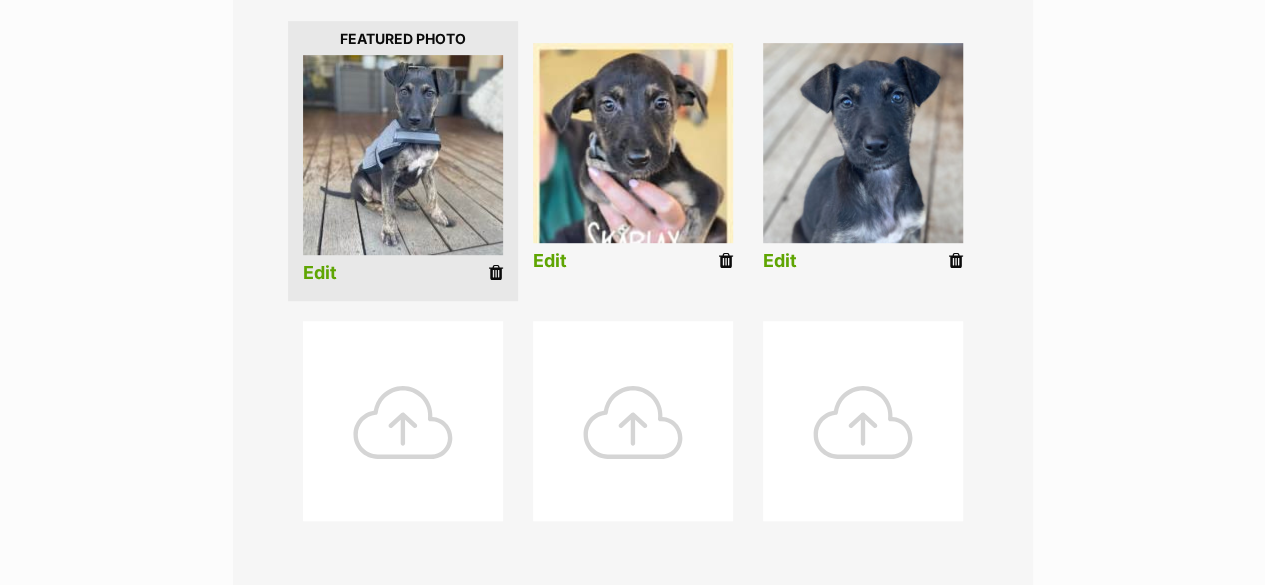 click at bounding box center [726, 261] 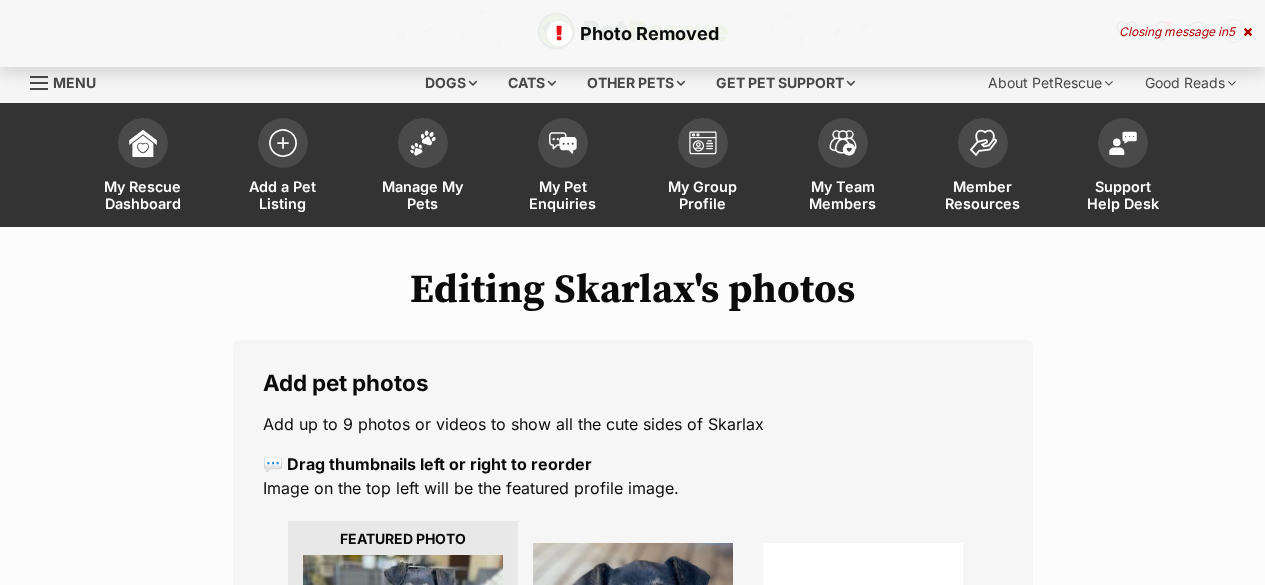 scroll, scrollTop: 300, scrollLeft: 0, axis: vertical 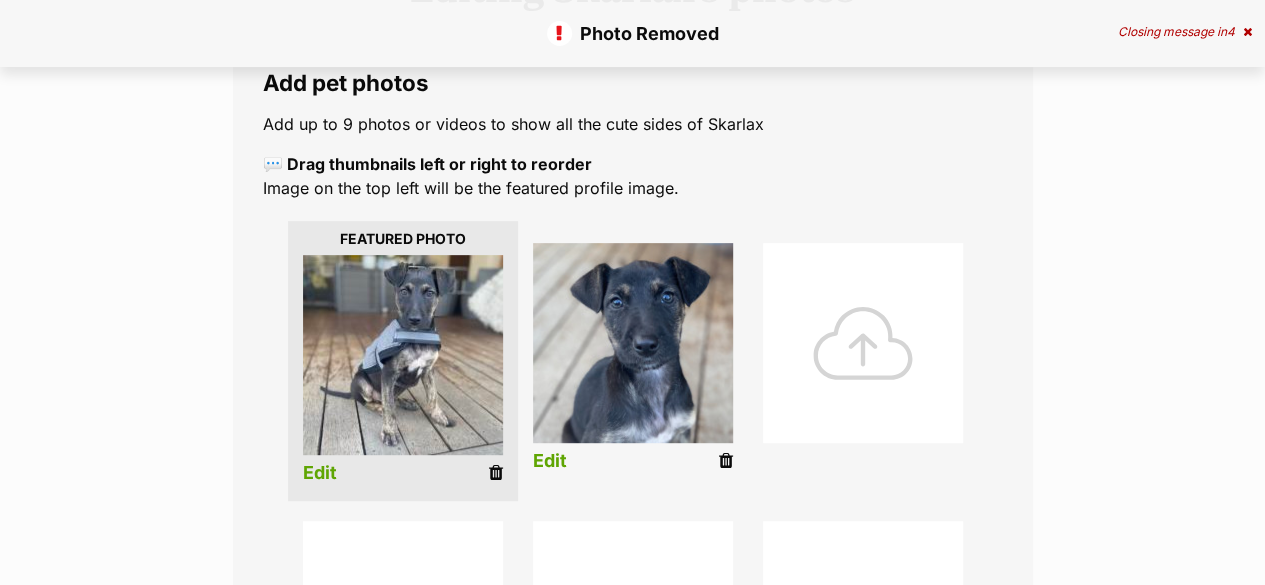 click at bounding box center (863, 343) 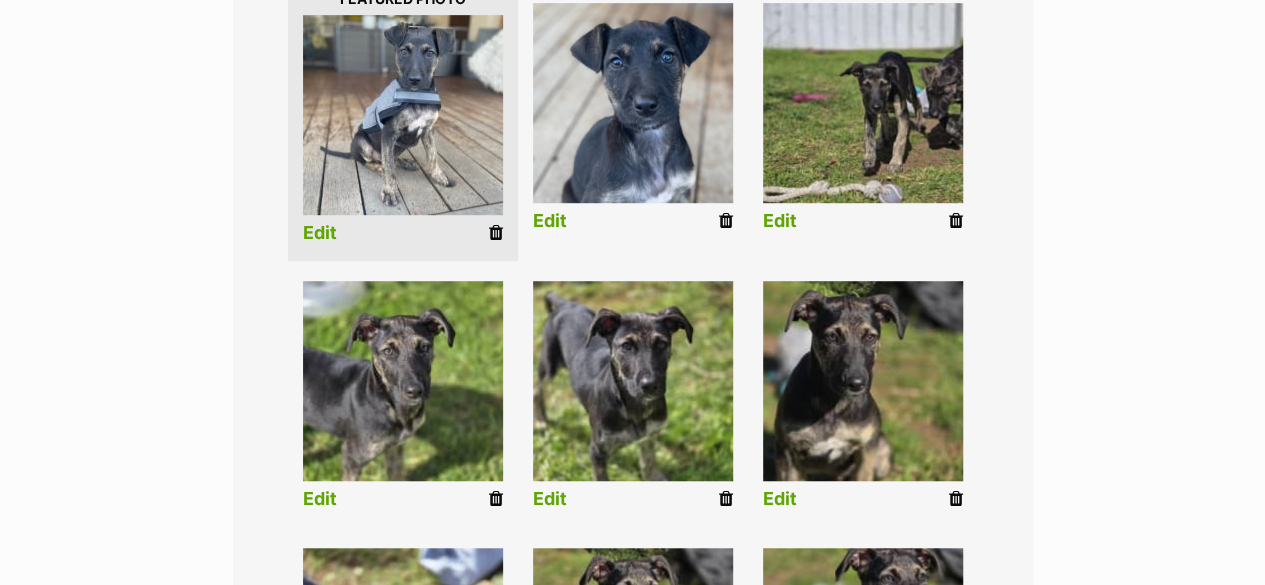 scroll, scrollTop: 500, scrollLeft: 0, axis: vertical 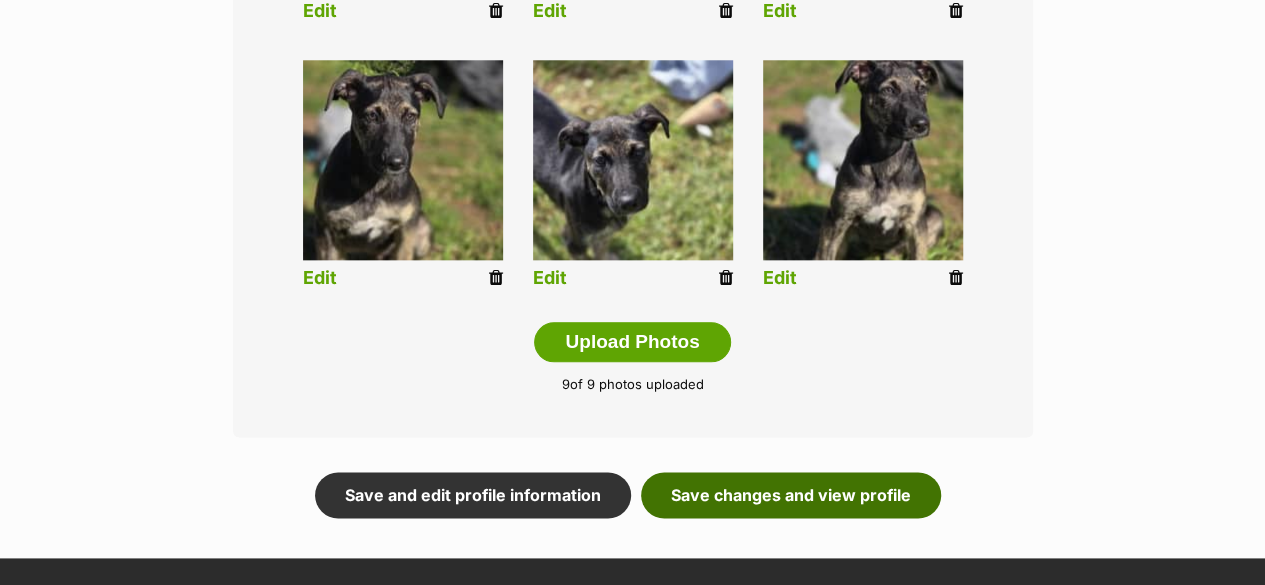 click on "Save changes and view profile" at bounding box center (791, 495) 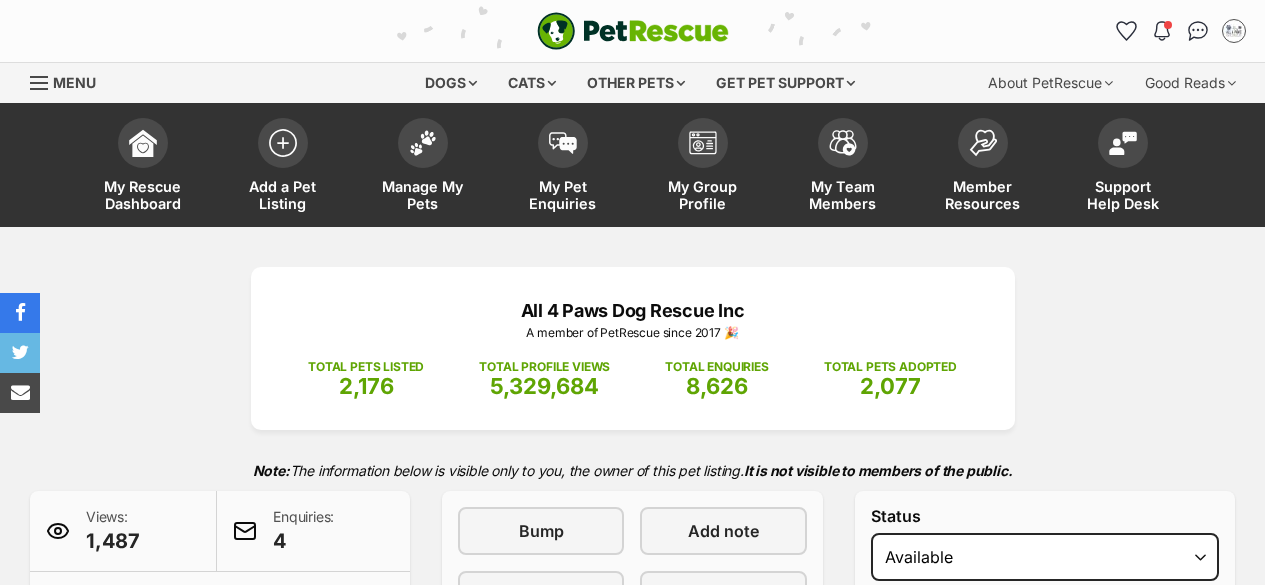 scroll, scrollTop: 0, scrollLeft: 0, axis: both 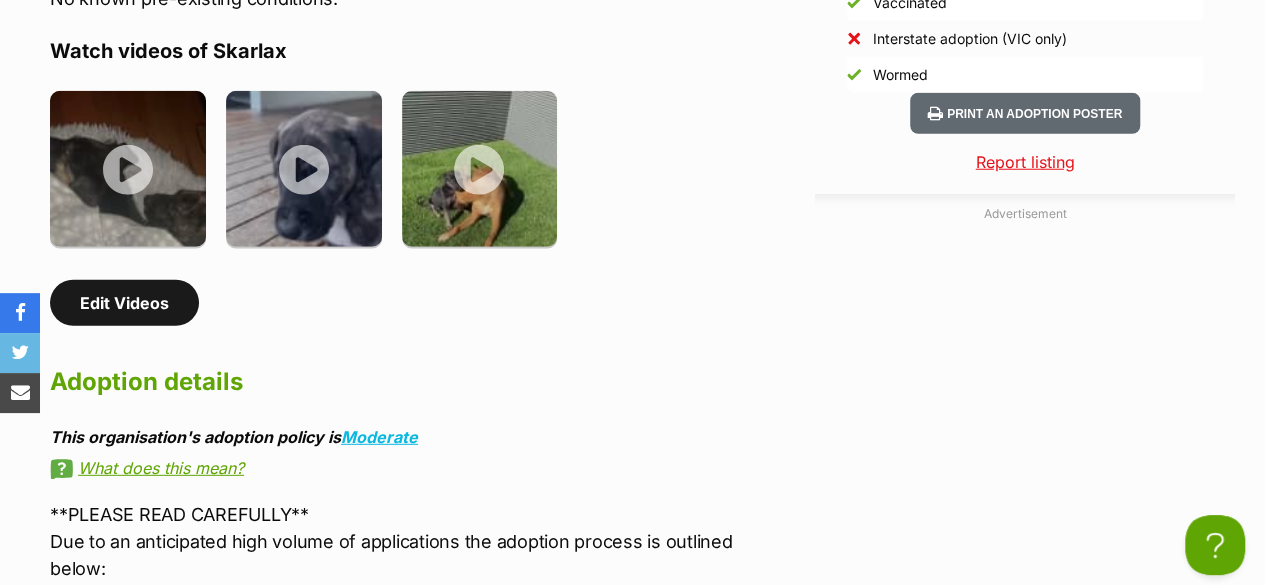 click on "Edit Videos" at bounding box center (124, 303) 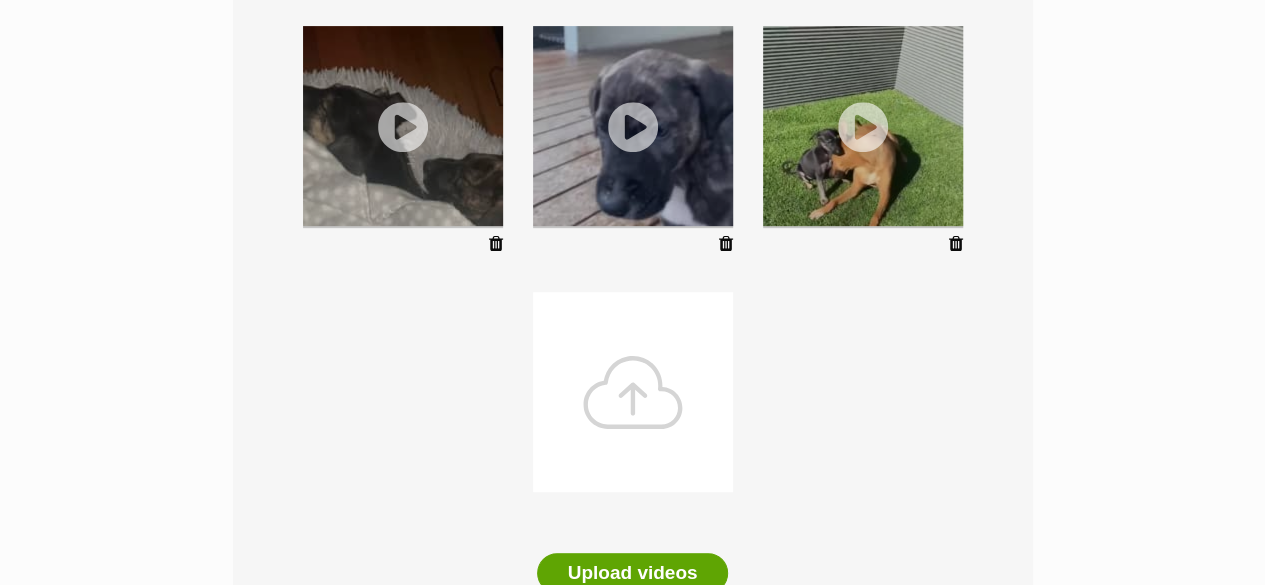 scroll, scrollTop: 0, scrollLeft: 0, axis: both 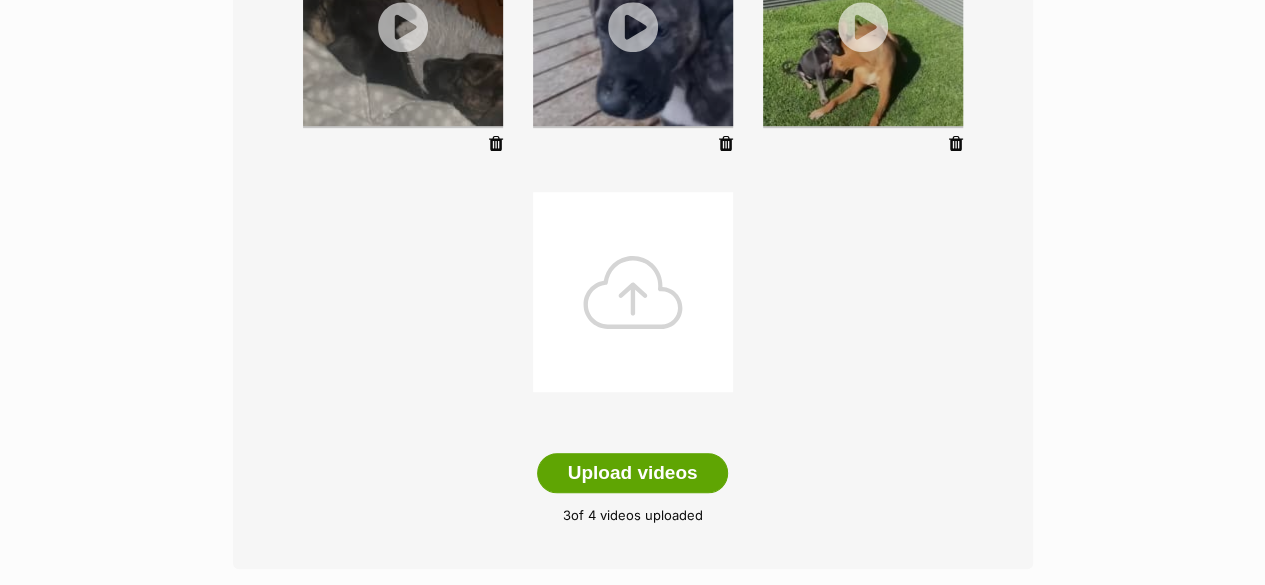 click at bounding box center (633, 292) 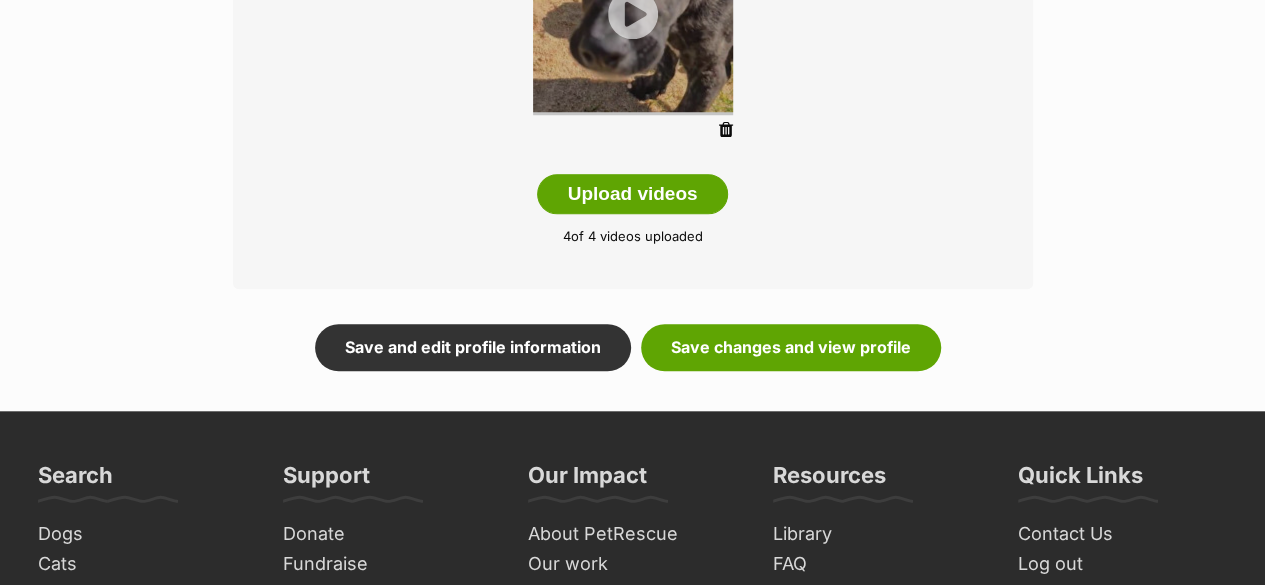 scroll, scrollTop: 800, scrollLeft: 0, axis: vertical 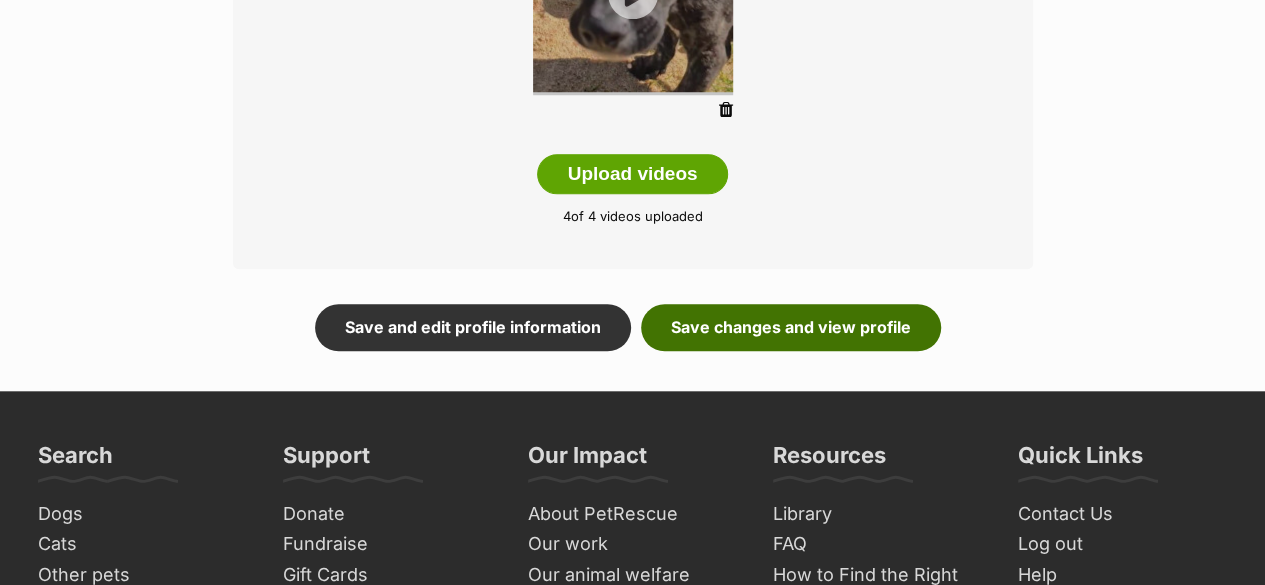 click on "Save changes and view profile" at bounding box center (791, 327) 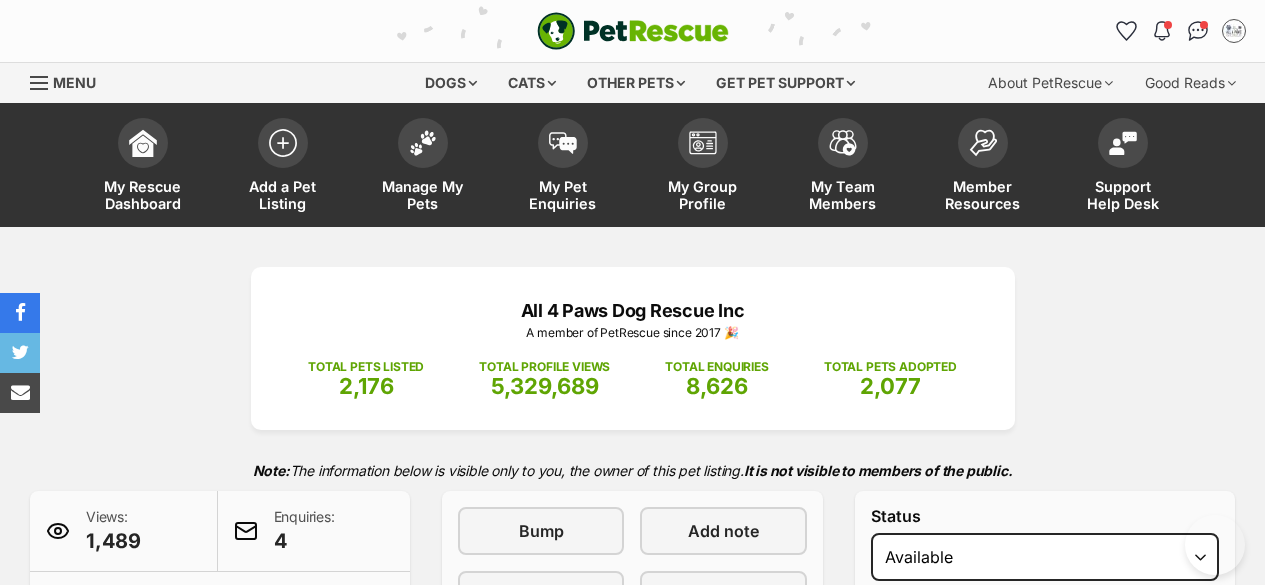 scroll, scrollTop: 0, scrollLeft: 0, axis: both 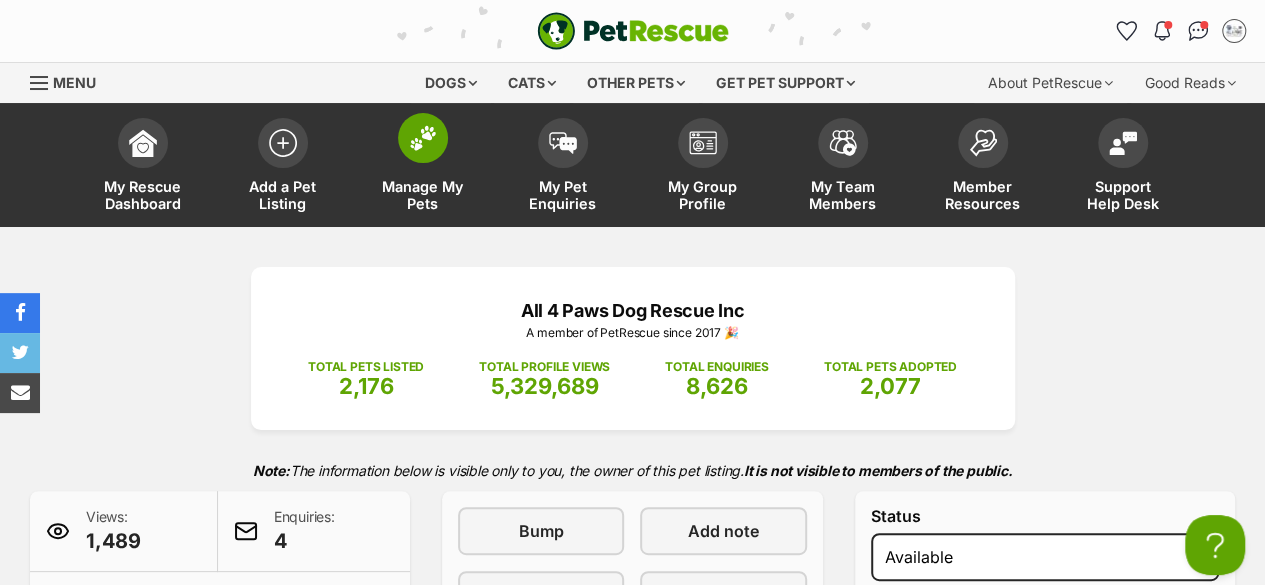 click on "Manage My Pets" at bounding box center (423, 195) 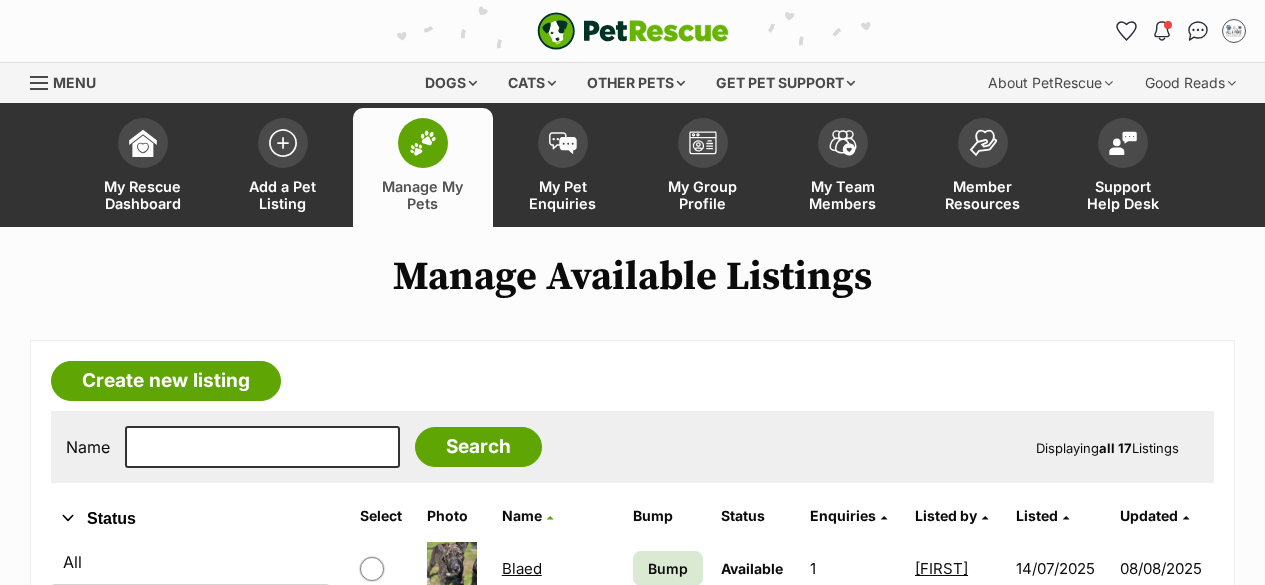scroll, scrollTop: 300, scrollLeft: 0, axis: vertical 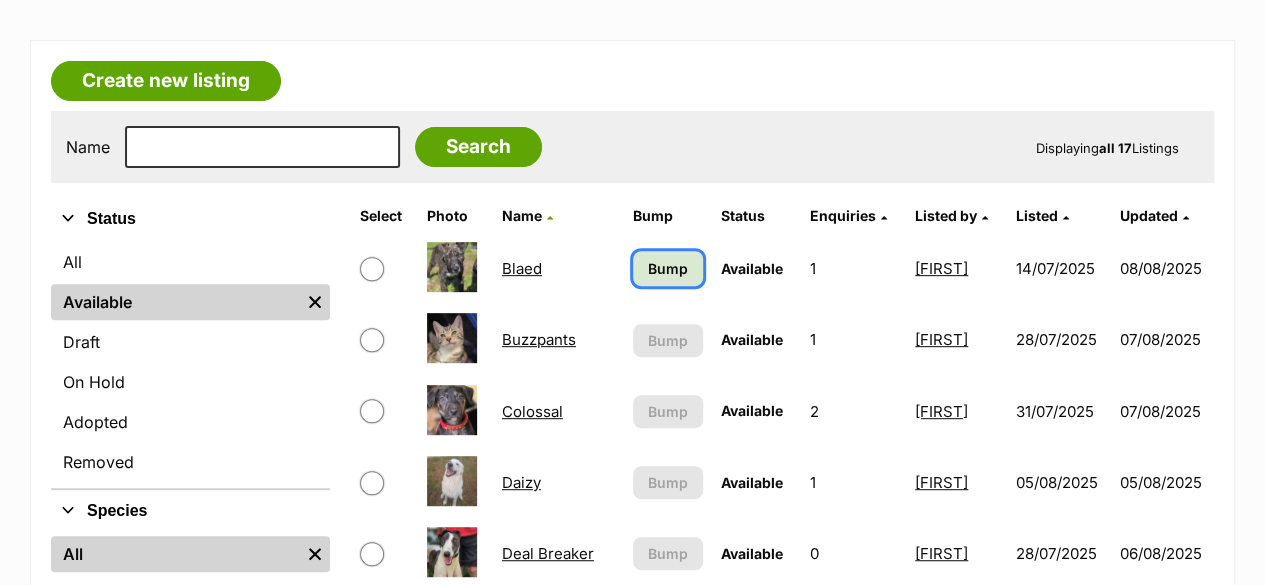 click on "Bump" at bounding box center (668, 268) 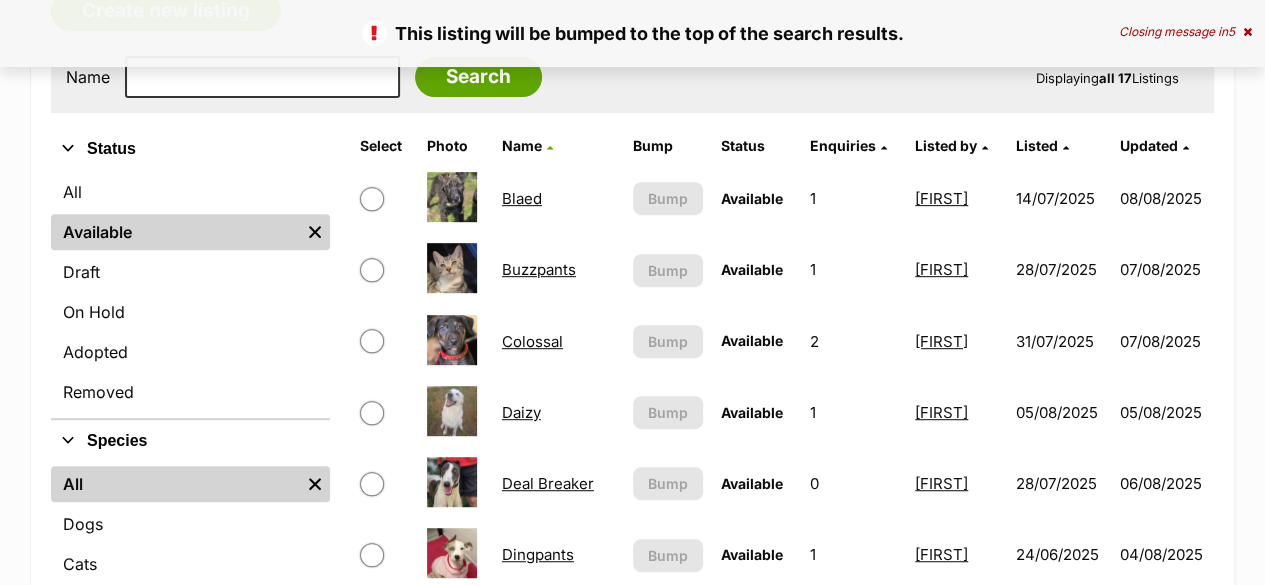 scroll, scrollTop: 700, scrollLeft: 0, axis: vertical 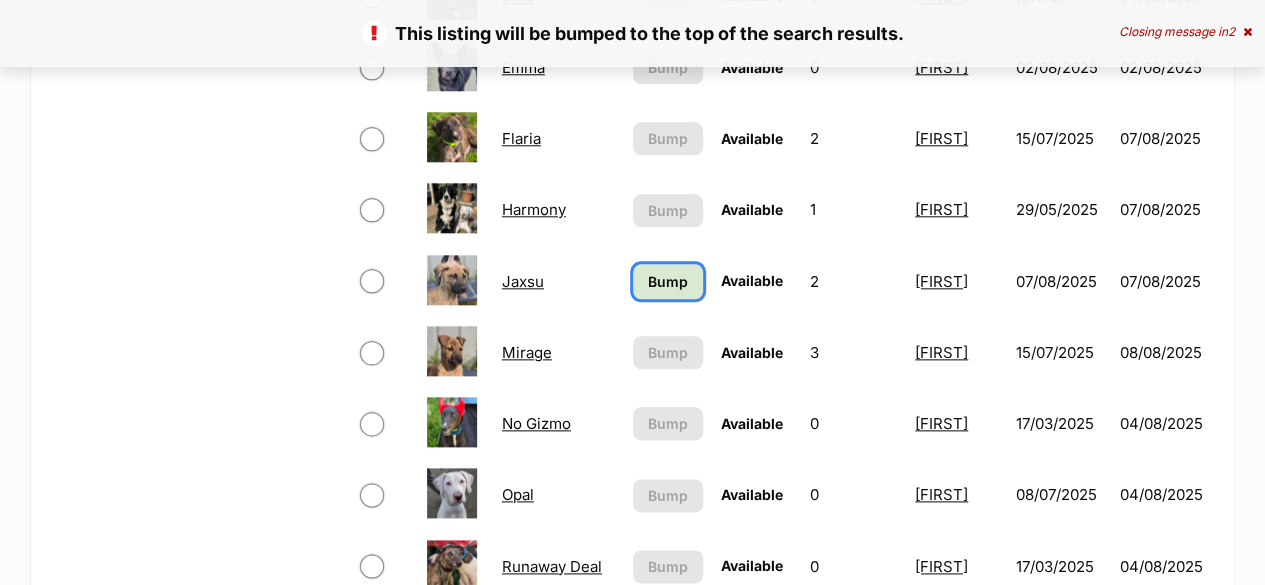 click on "Bump" at bounding box center (668, 281) 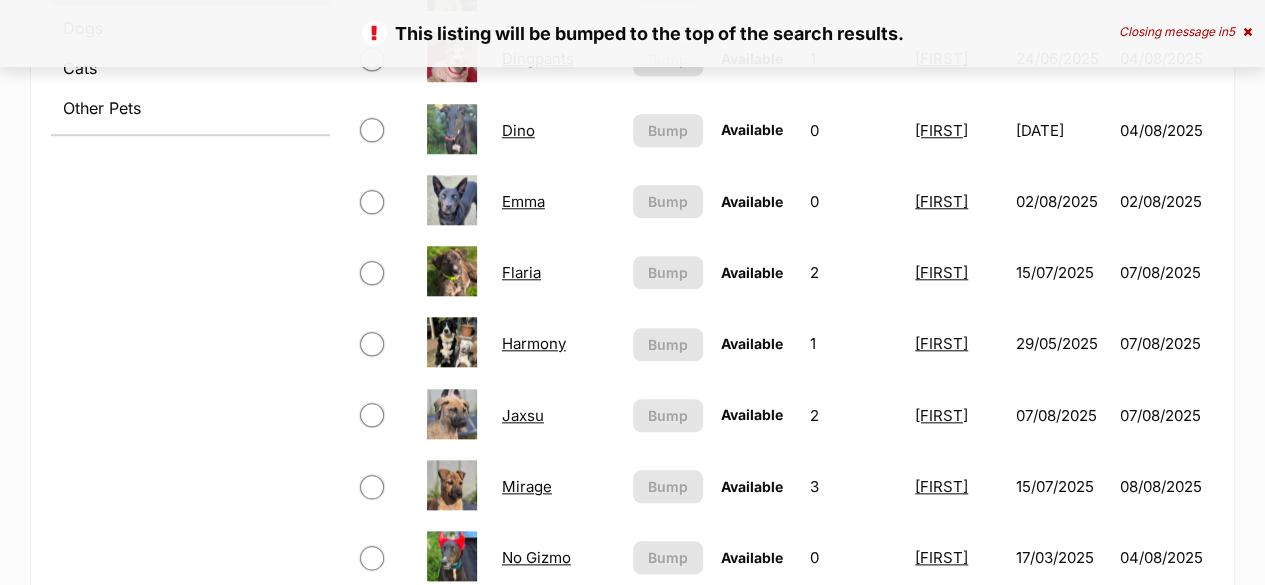 scroll, scrollTop: 900, scrollLeft: 0, axis: vertical 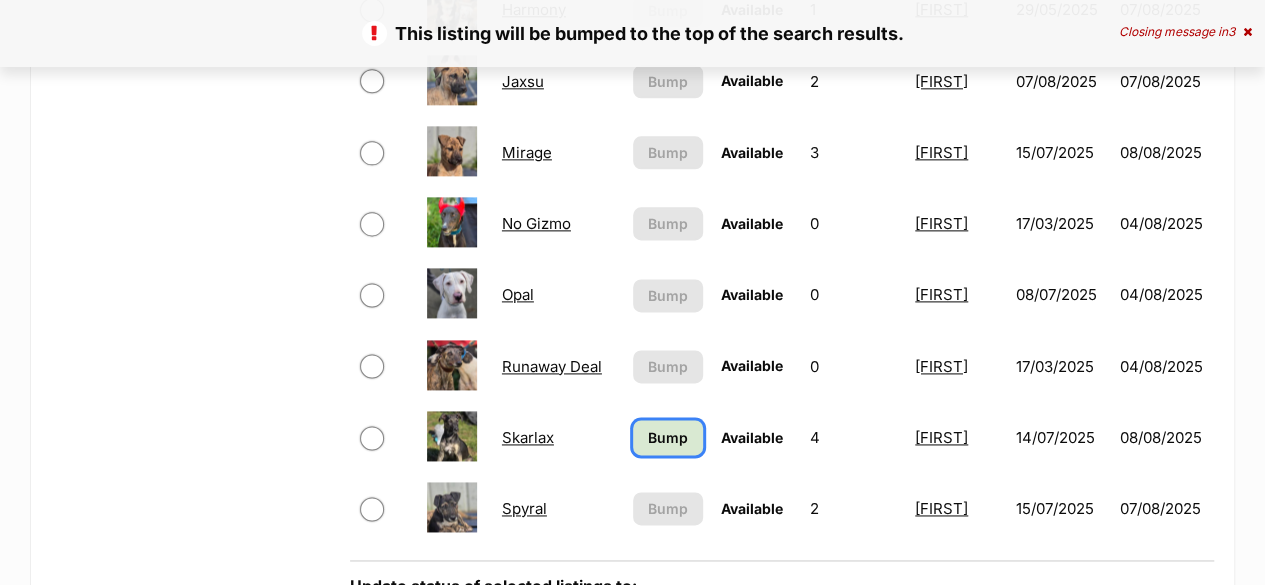 click on "Bump" at bounding box center (668, 437) 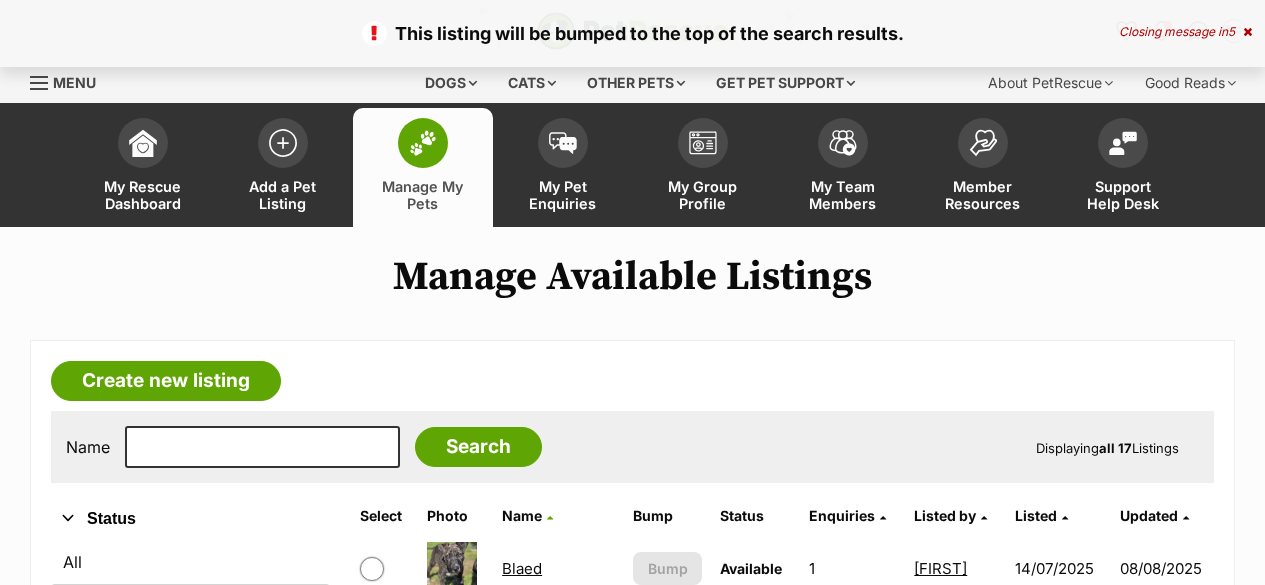 scroll, scrollTop: 0, scrollLeft: 0, axis: both 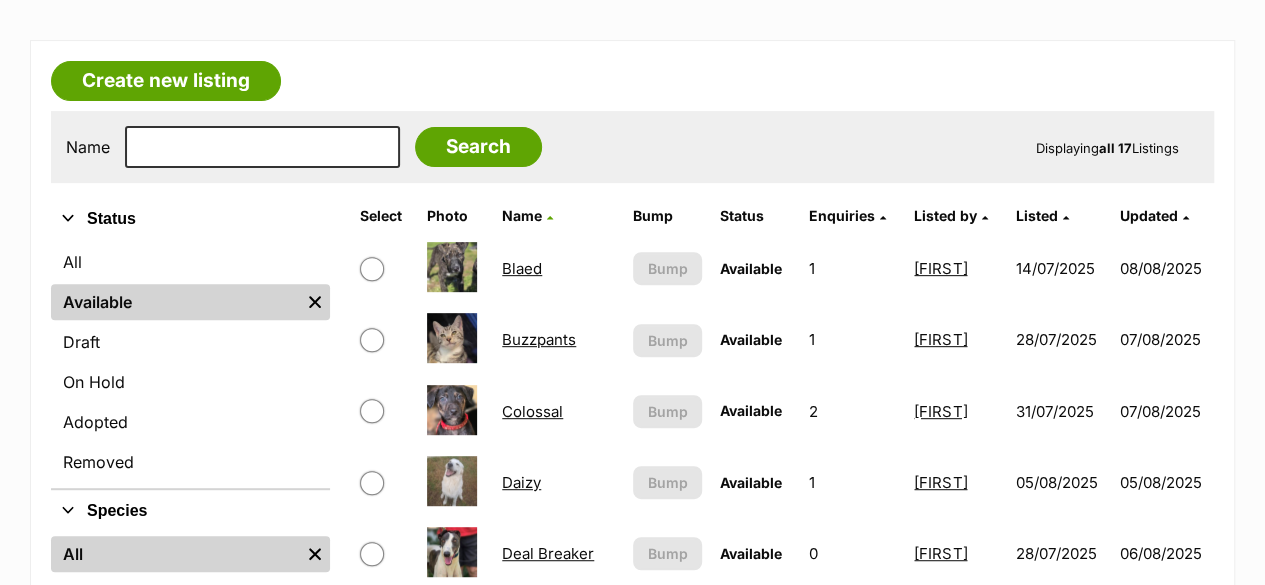 click on "Colossal" at bounding box center [532, 411] 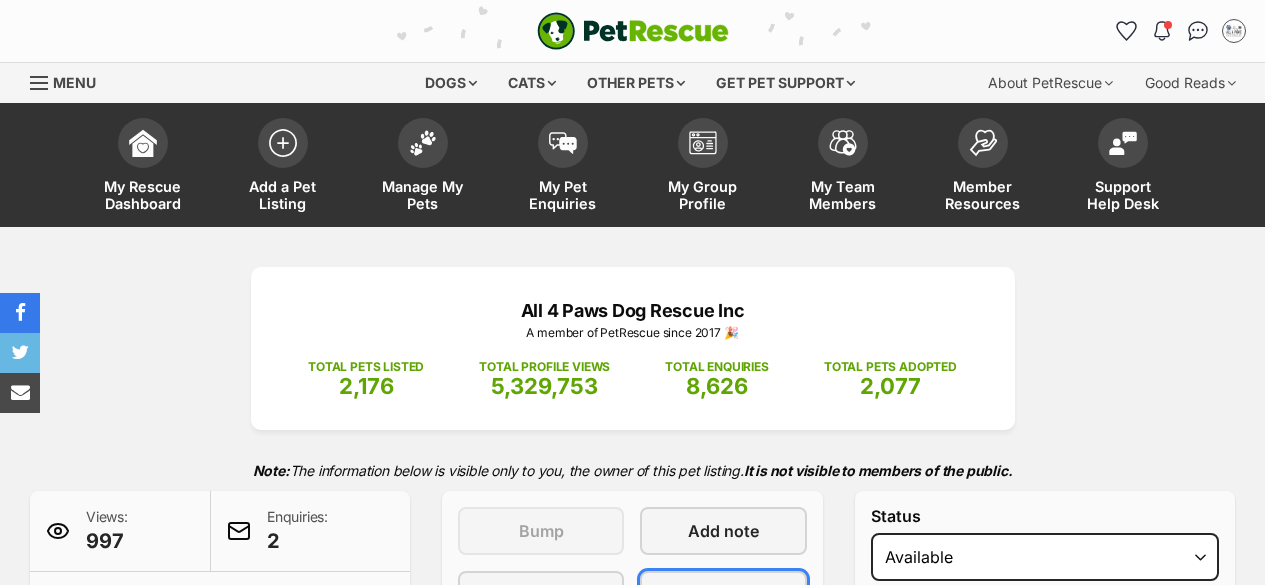 click on "Edit" at bounding box center [724, 595] 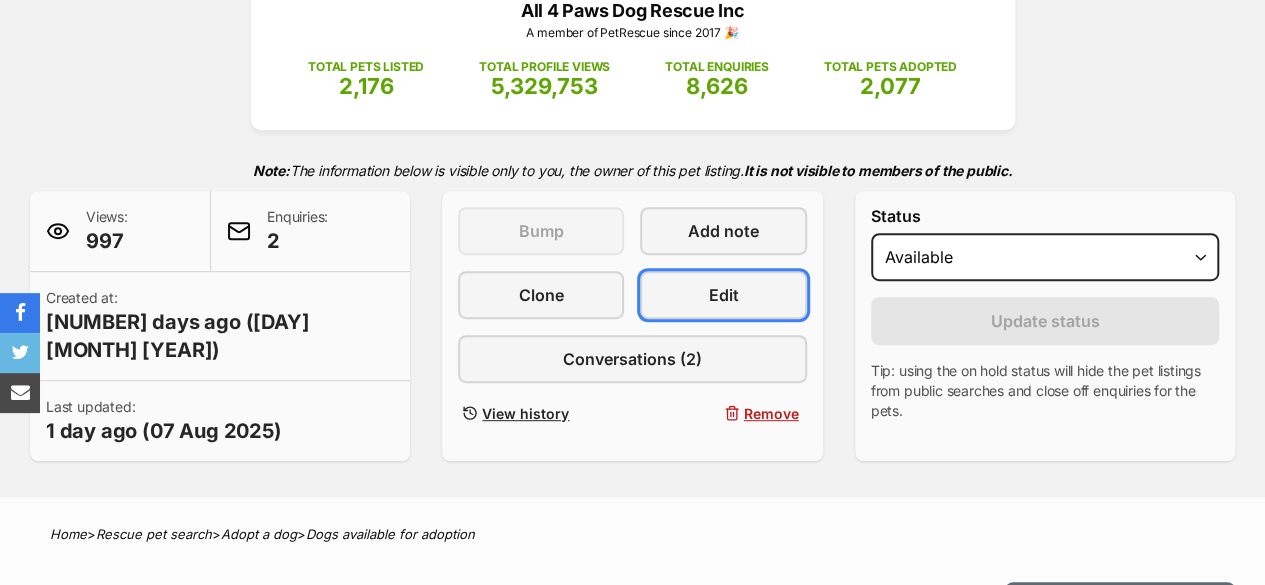 scroll, scrollTop: 300, scrollLeft: 0, axis: vertical 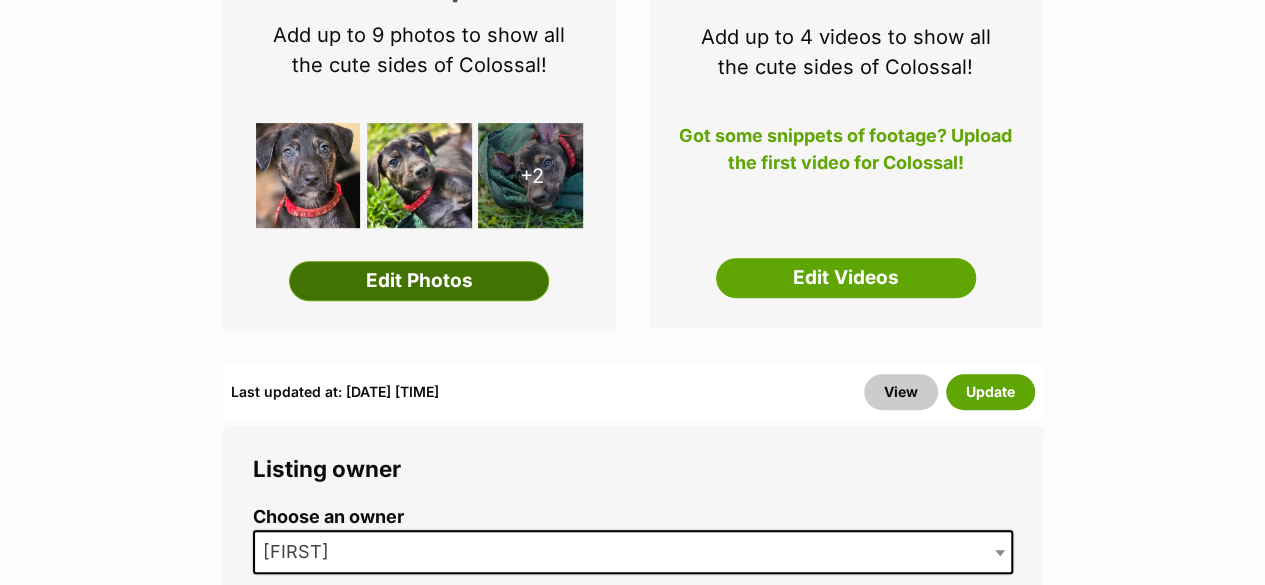click on "Edit Photos" at bounding box center (419, 281) 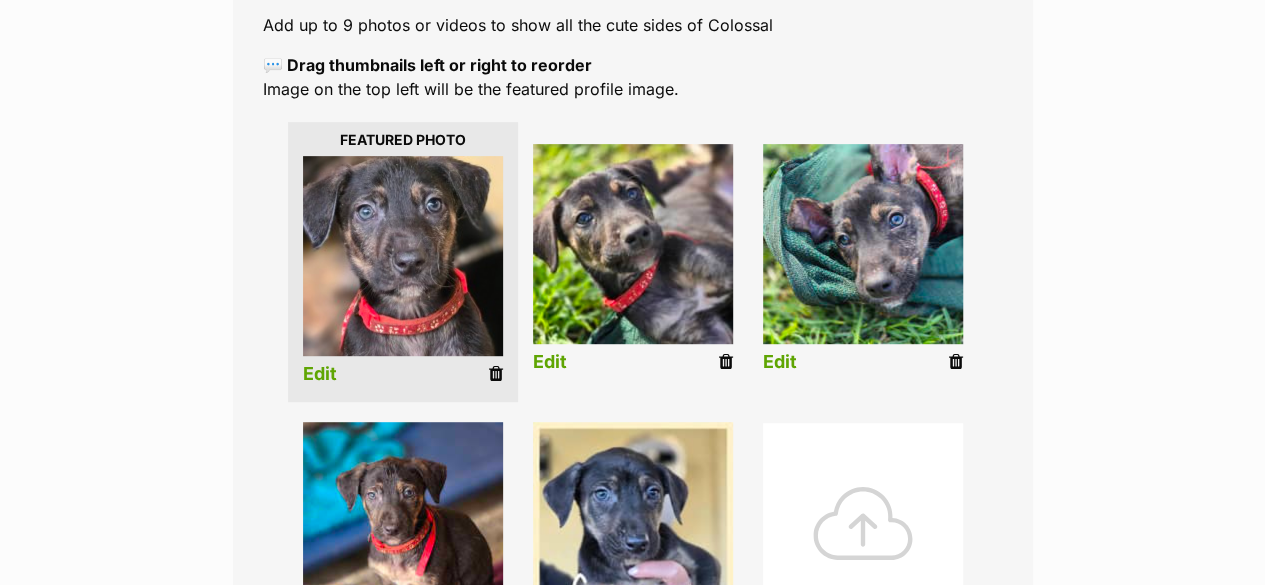 scroll, scrollTop: 400, scrollLeft: 0, axis: vertical 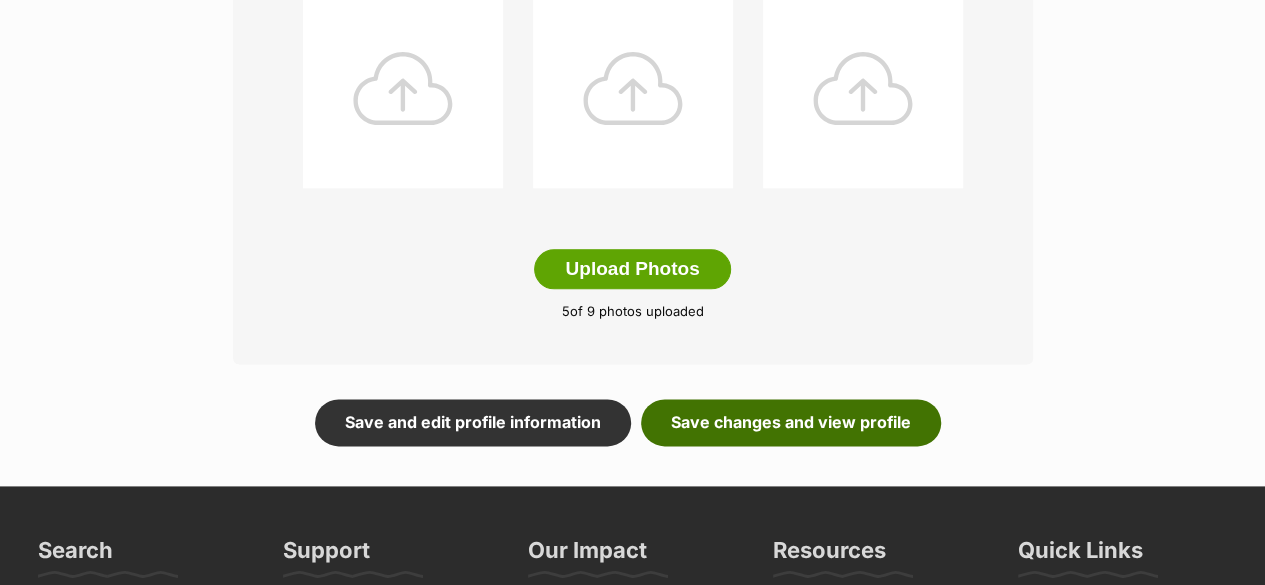 drag, startPoint x: 832, startPoint y: 423, endPoint x: 843, endPoint y: 429, distance: 12.529964 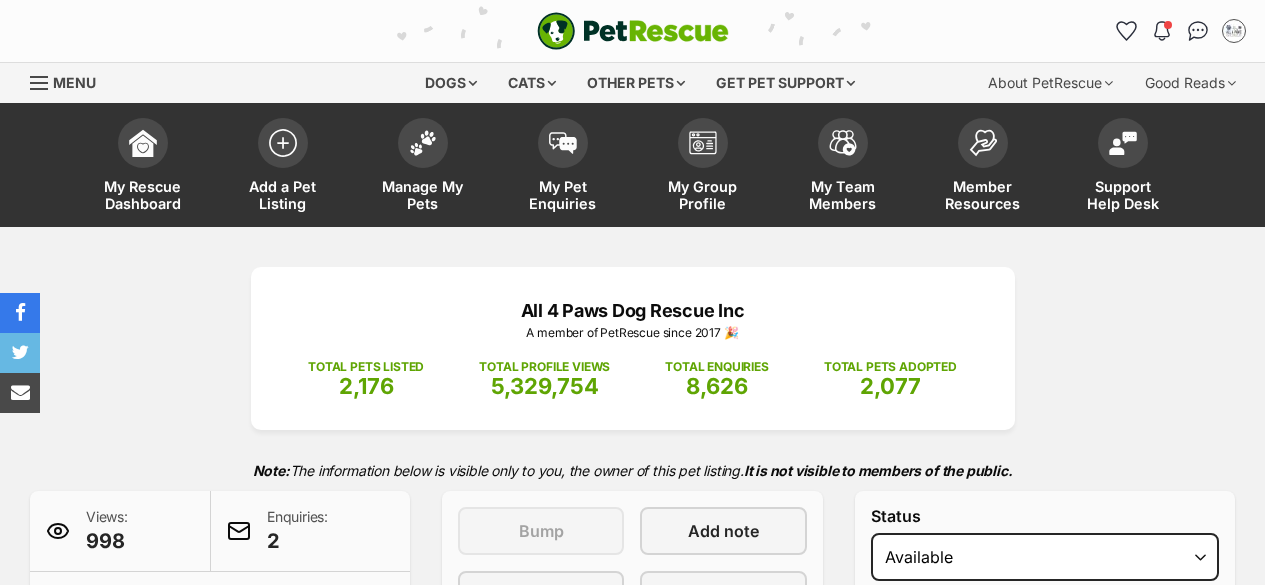 scroll, scrollTop: 0, scrollLeft: 0, axis: both 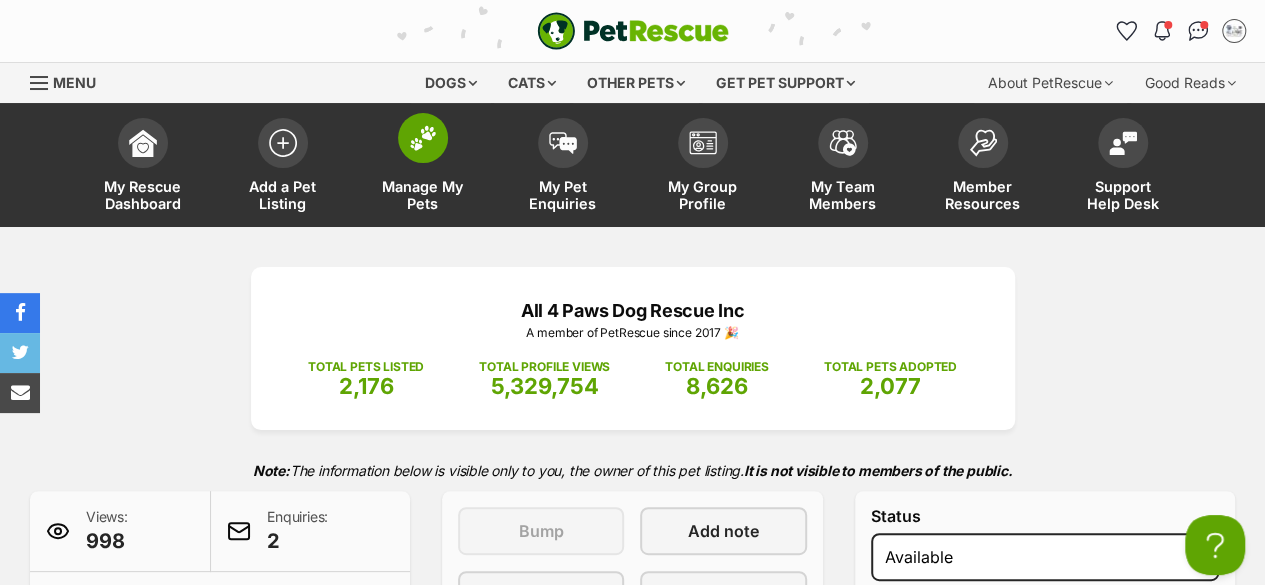 click on "Manage My Pets" at bounding box center [423, 195] 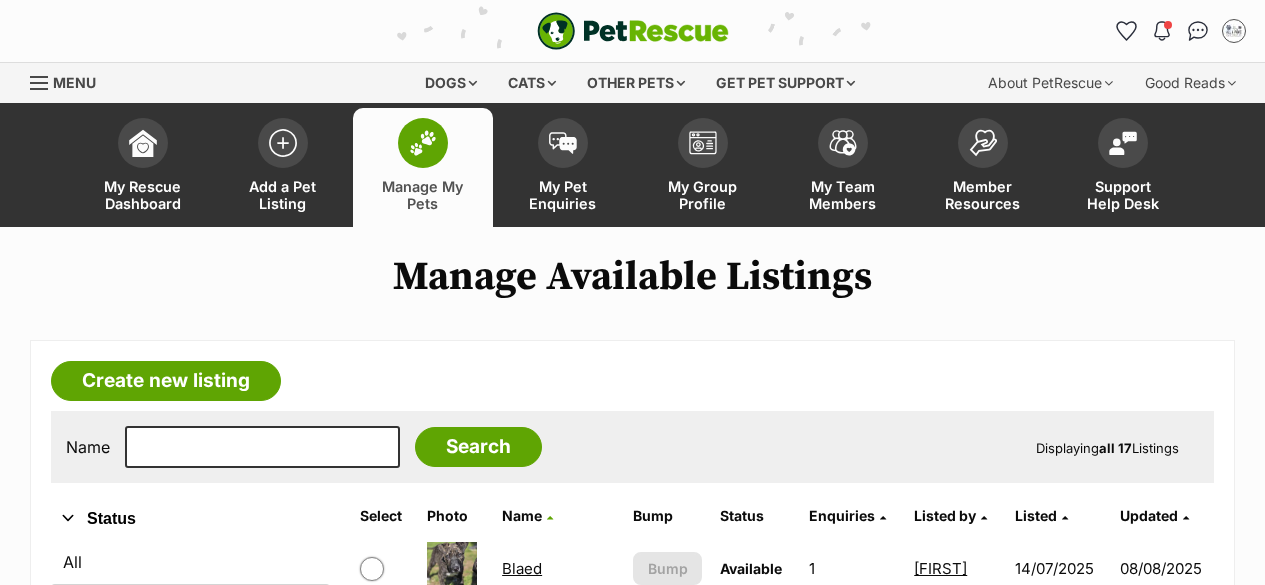 scroll, scrollTop: 0, scrollLeft: 0, axis: both 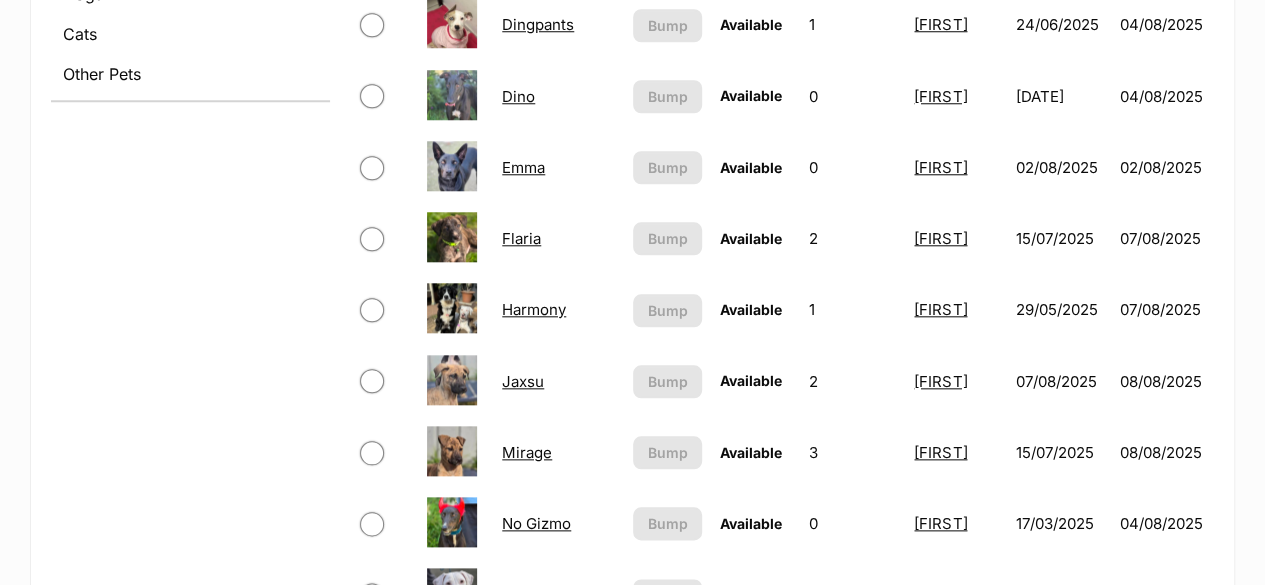 click on "Flaria" at bounding box center (521, 238) 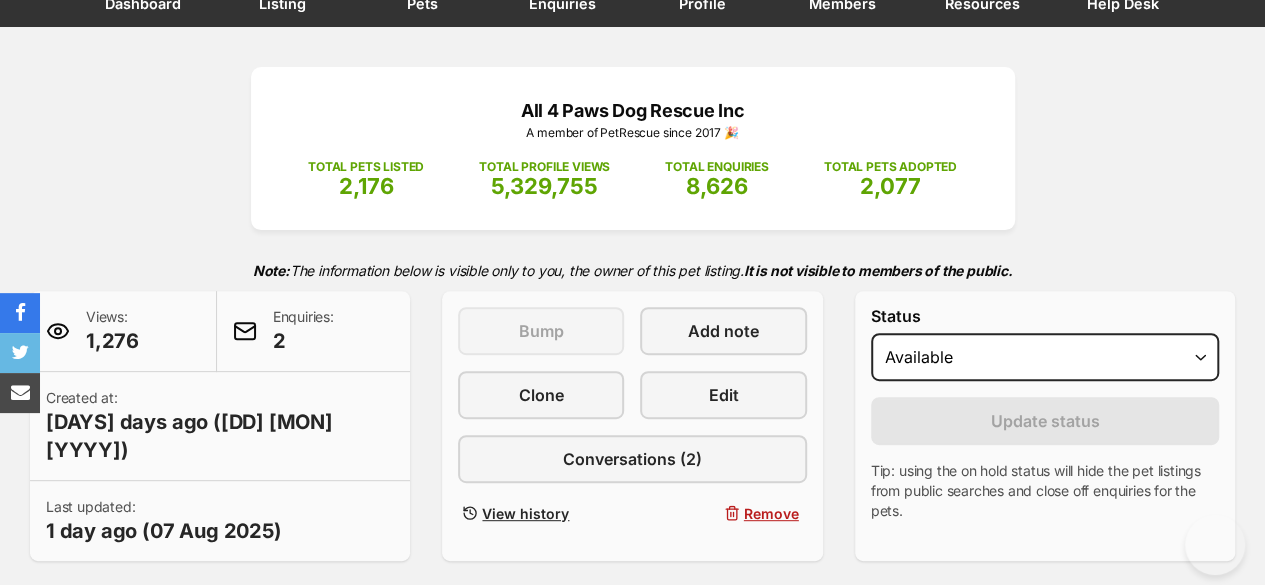 scroll, scrollTop: 390, scrollLeft: 0, axis: vertical 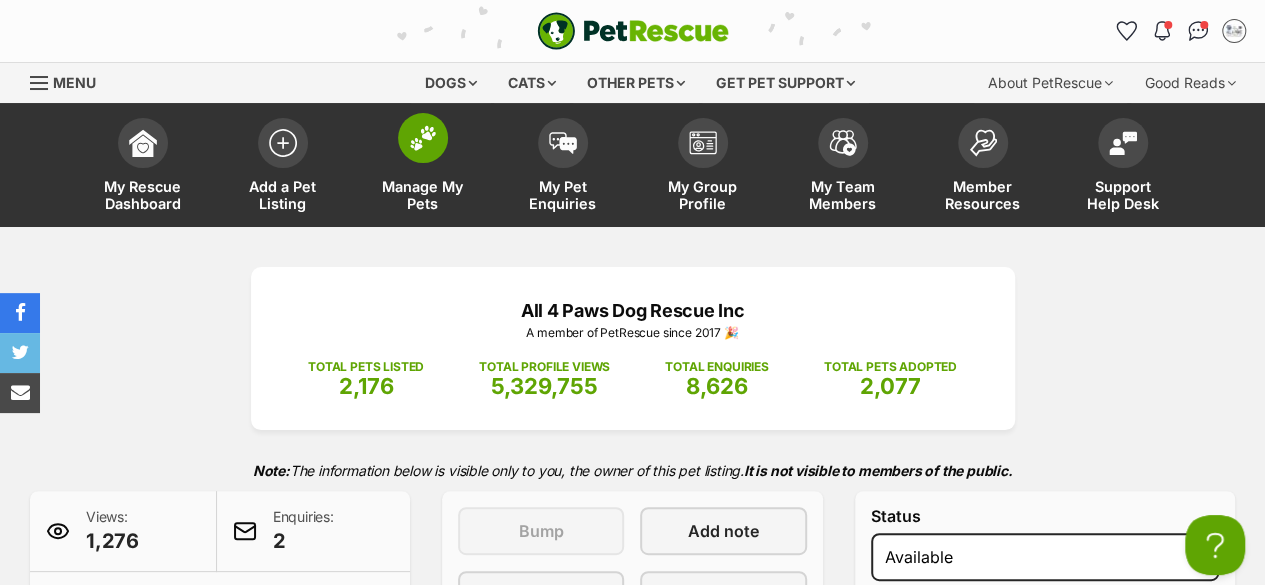 click on "Manage My Pets" at bounding box center (423, 195) 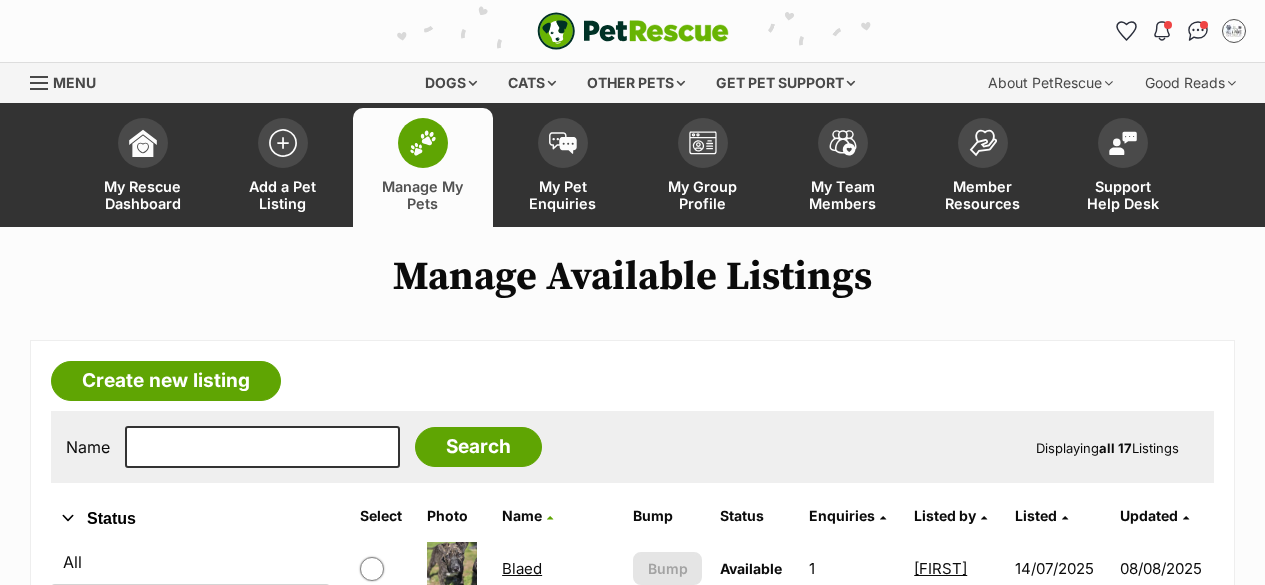 scroll, scrollTop: 0, scrollLeft: 0, axis: both 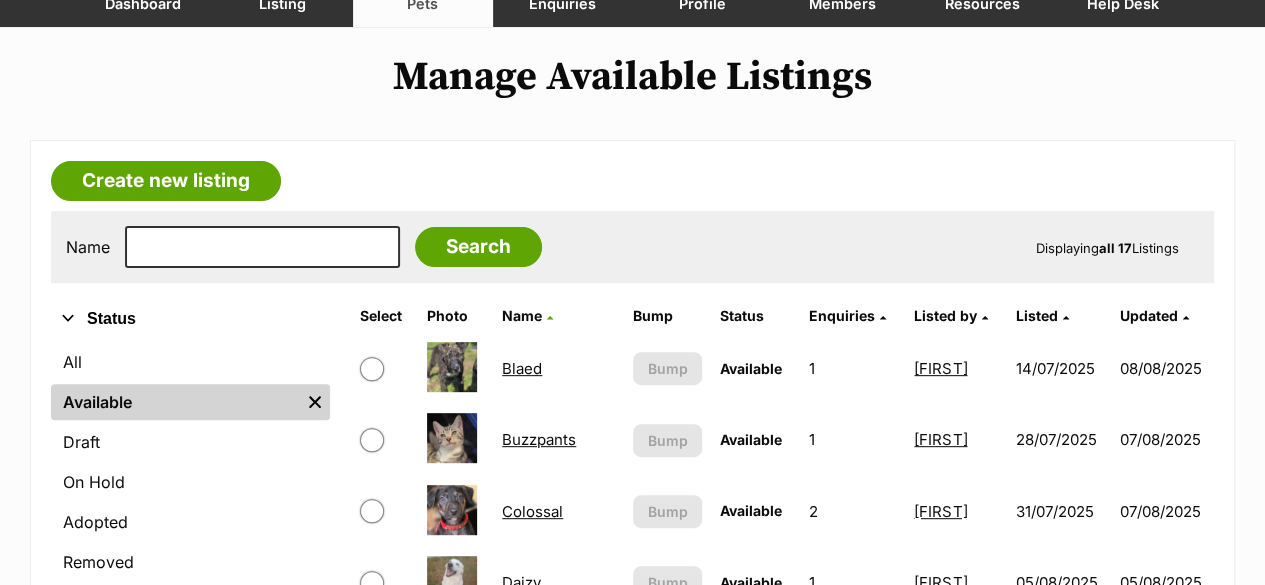 click on "Blaed" at bounding box center (522, 368) 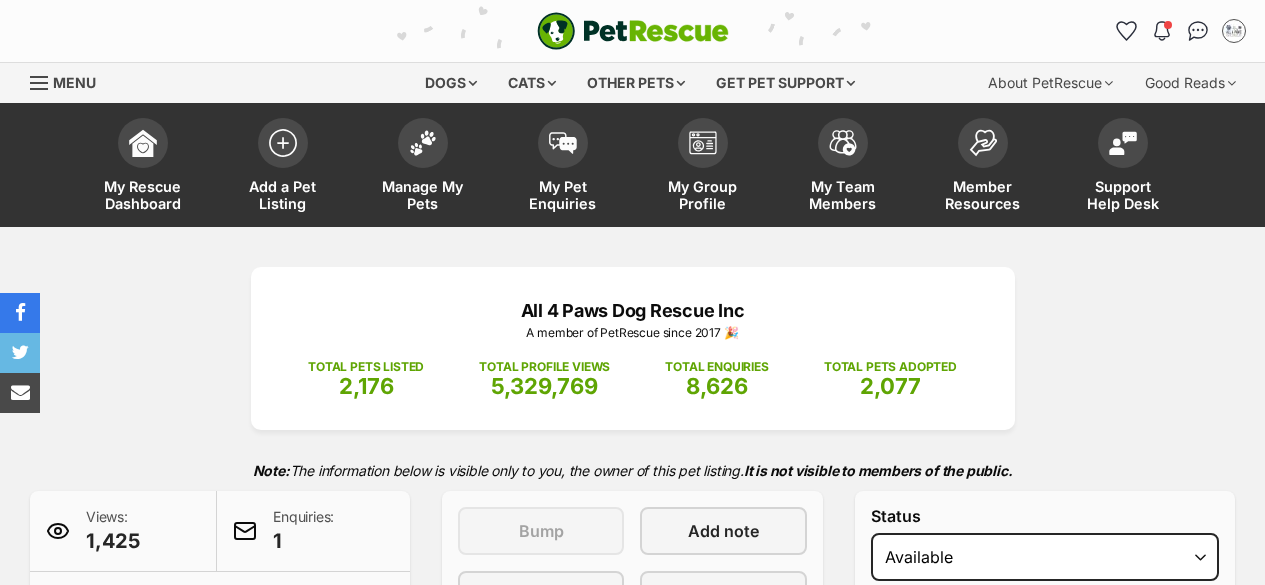 scroll, scrollTop: 225, scrollLeft: 0, axis: vertical 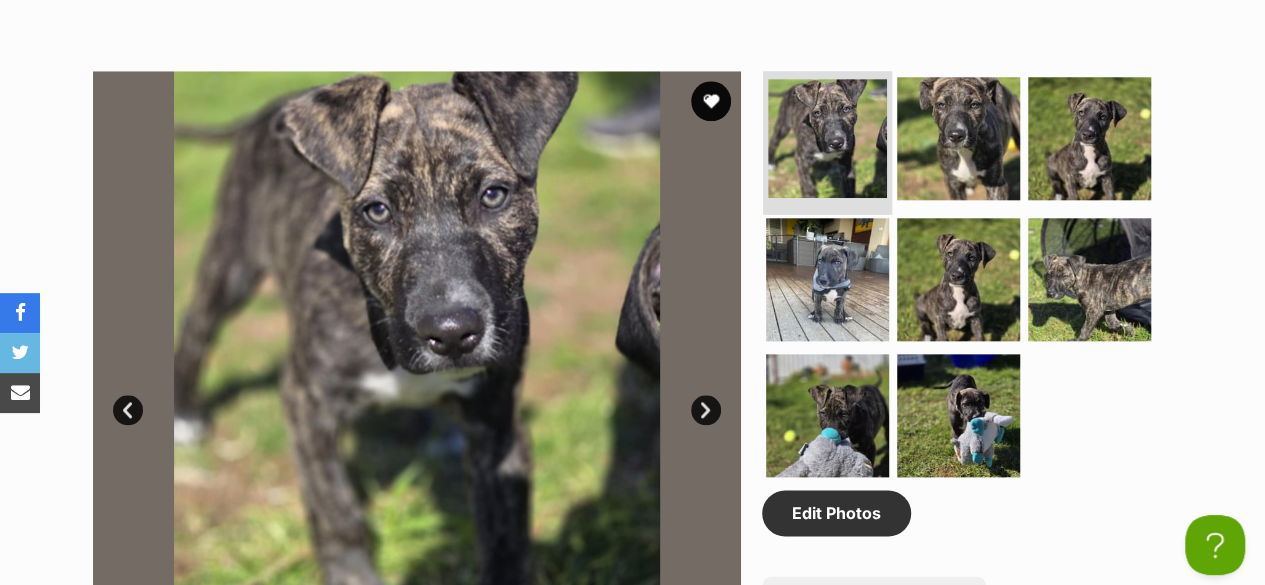 click at bounding box center (827, 138) 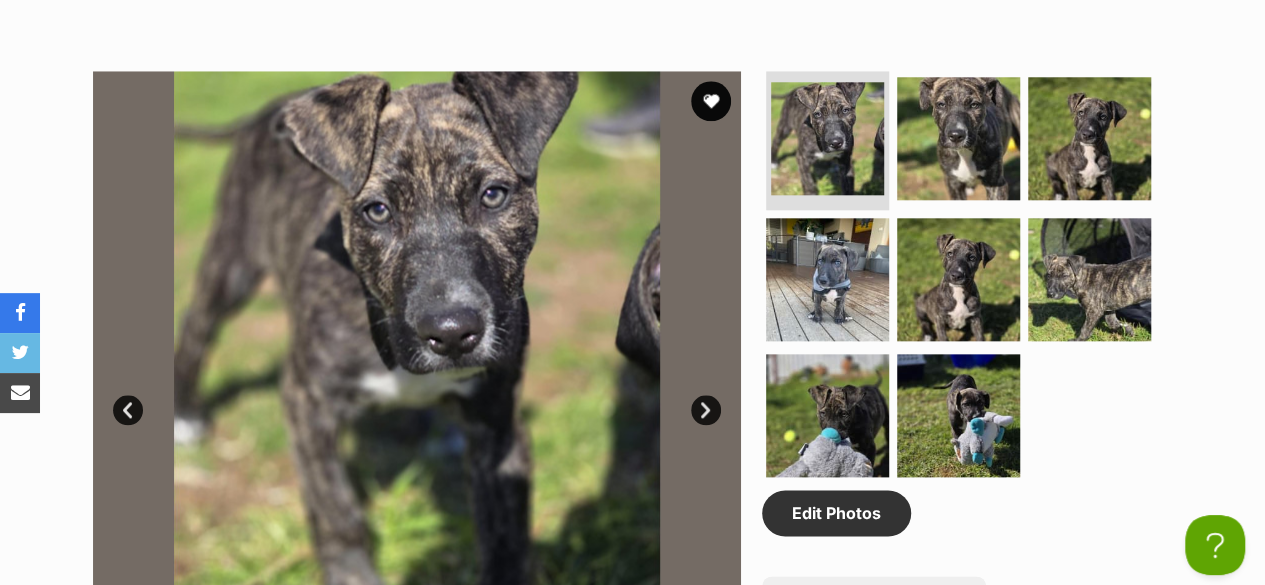 click on "Next" at bounding box center [706, 410] 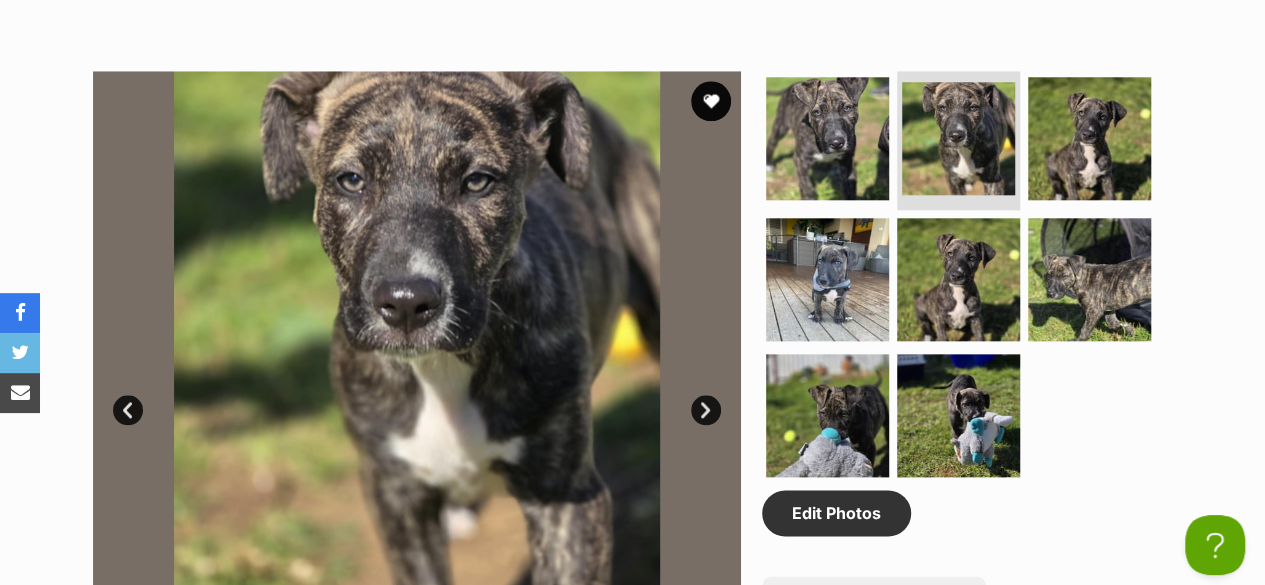 click on "Next" at bounding box center (706, 410) 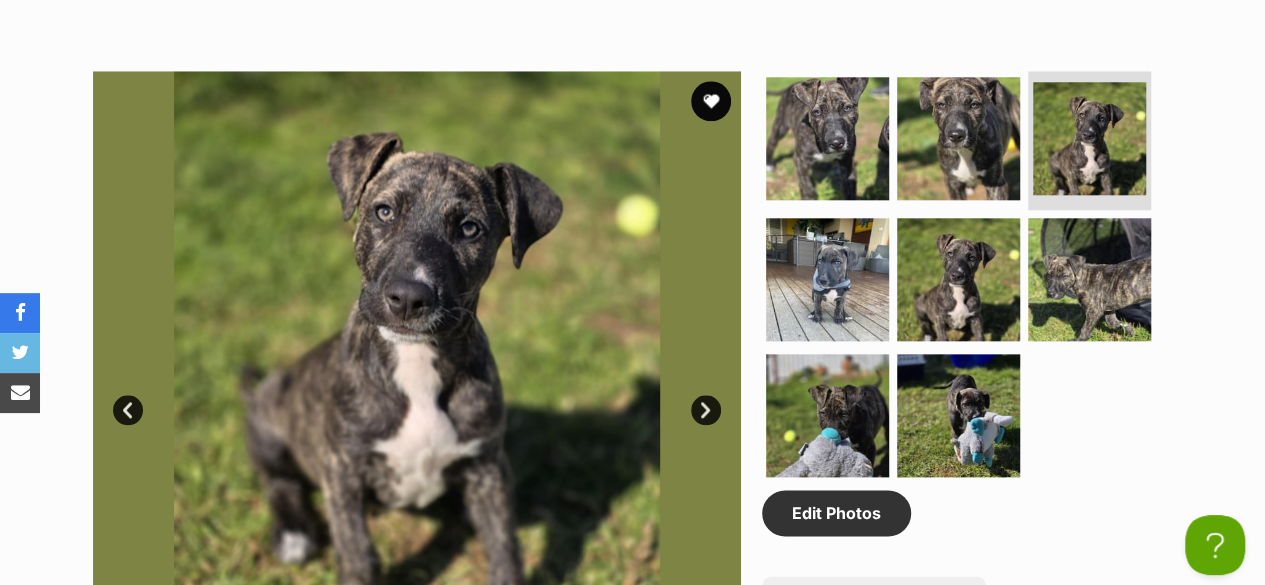click on "Next" at bounding box center (706, 410) 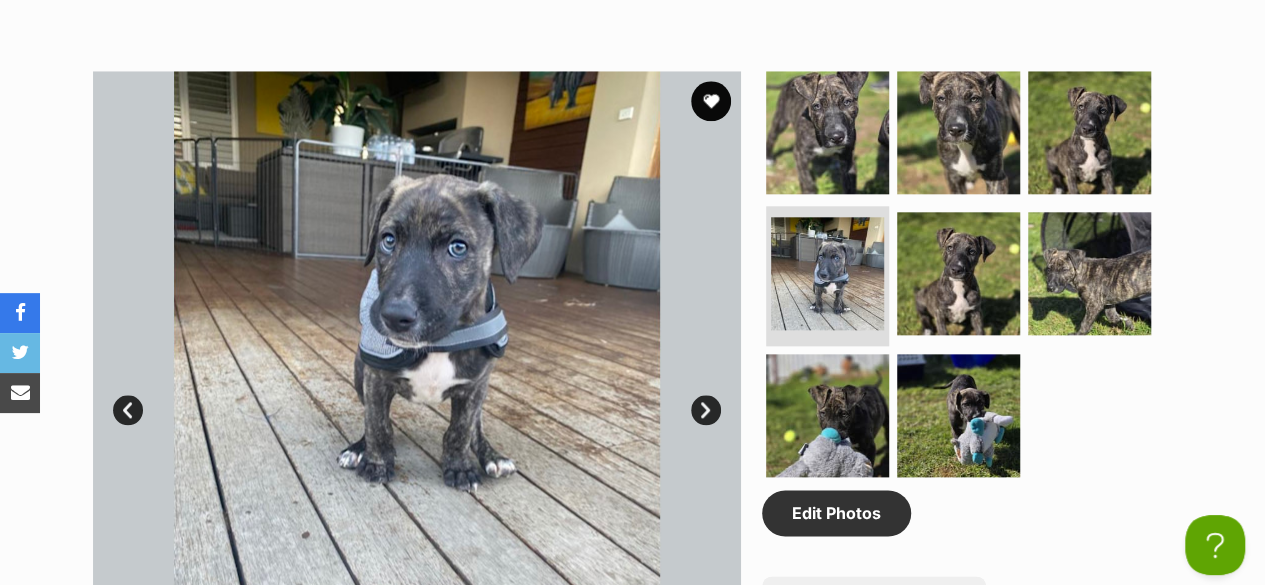click on "Next" at bounding box center (706, 410) 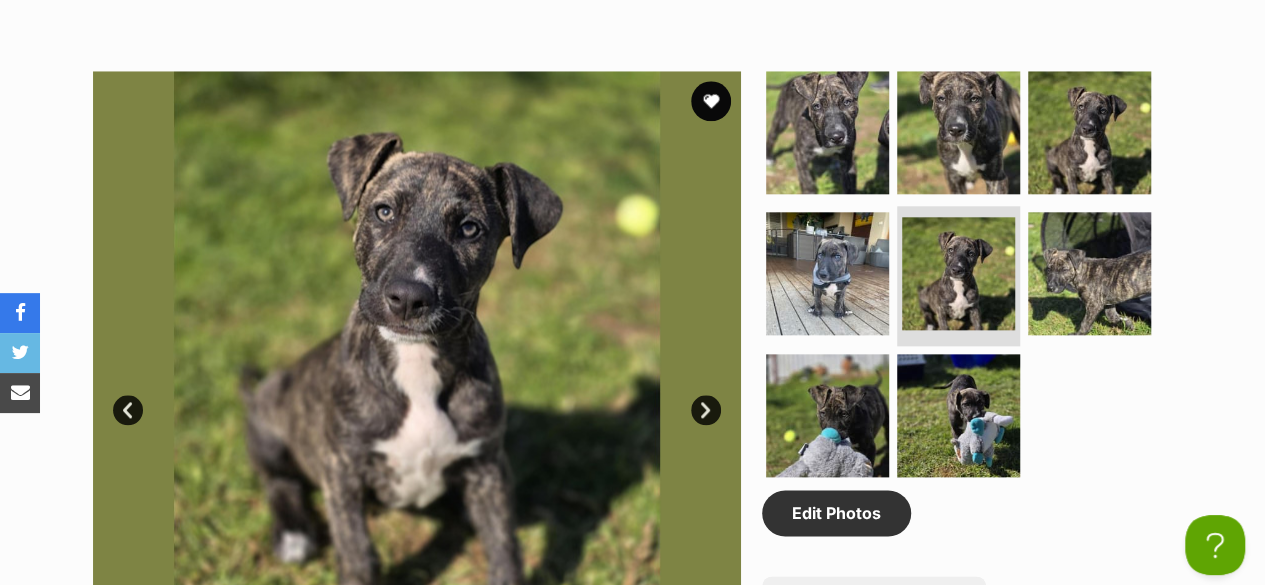 click on "Next" at bounding box center (706, 410) 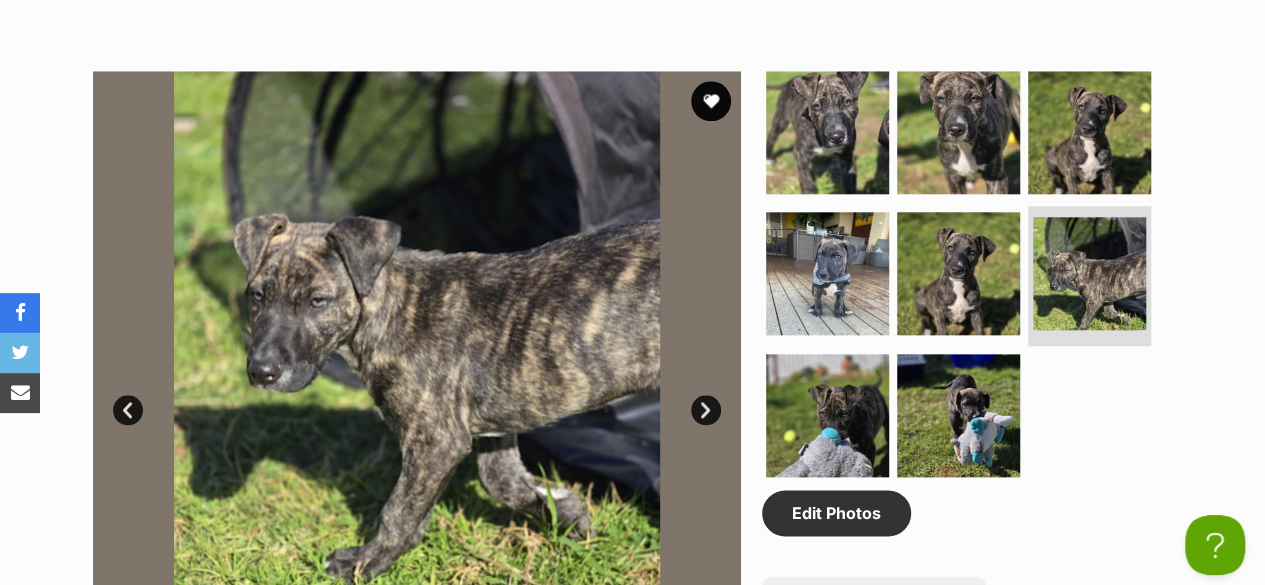 click on "Next" at bounding box center [706, 410] 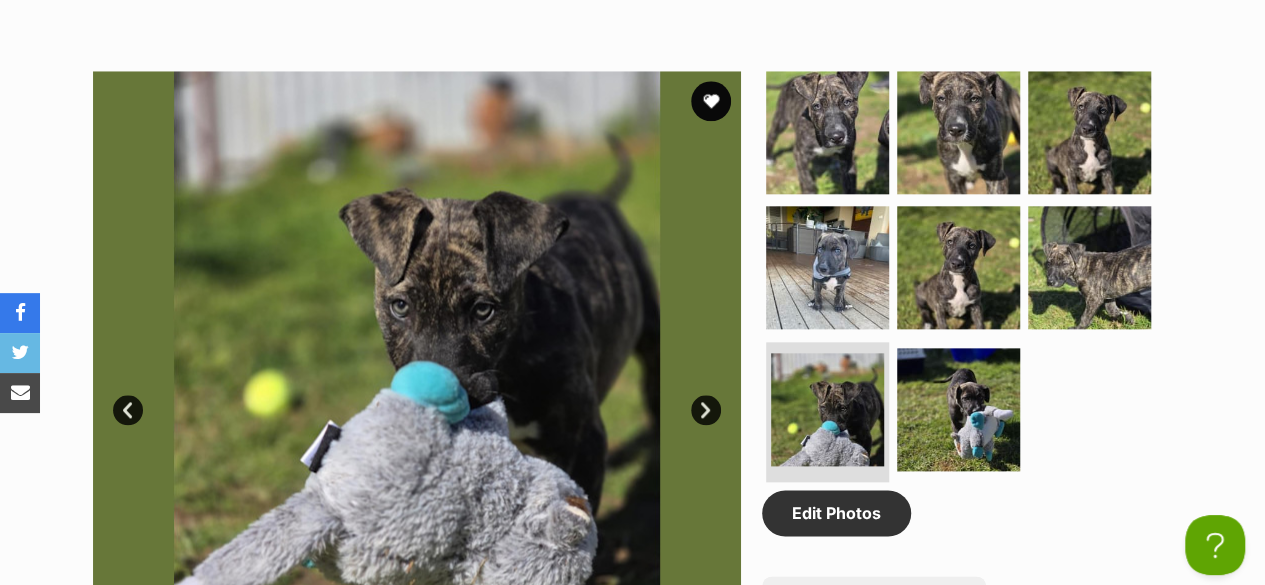 click on "Next" at bounding box center (706, 410) 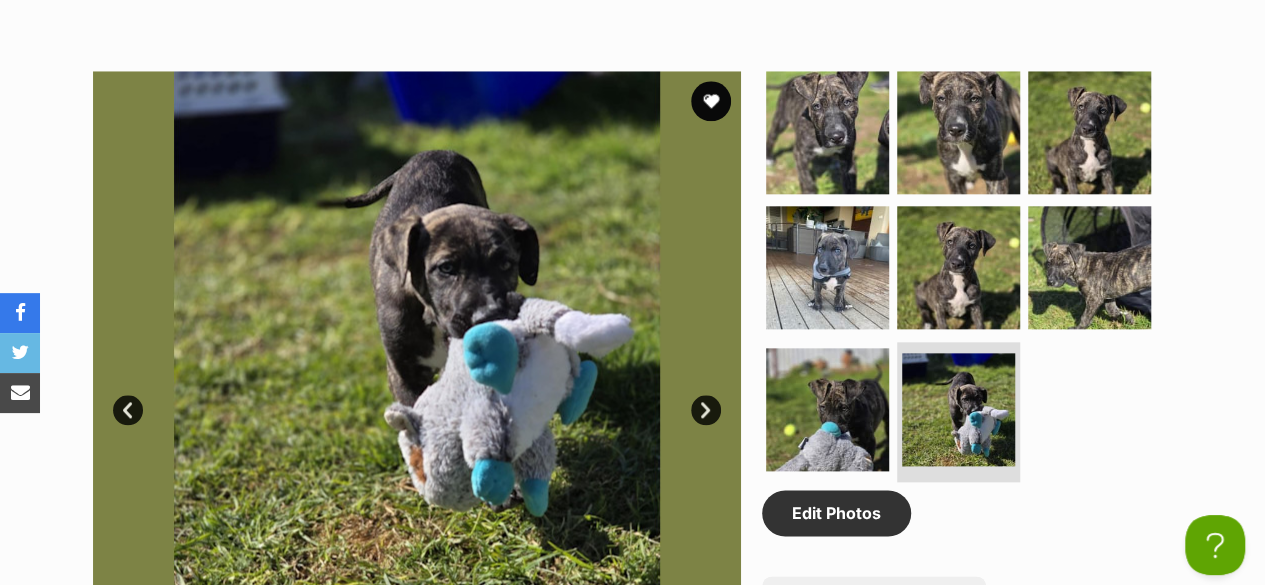click on "Next" at bounding box center [706, 410] 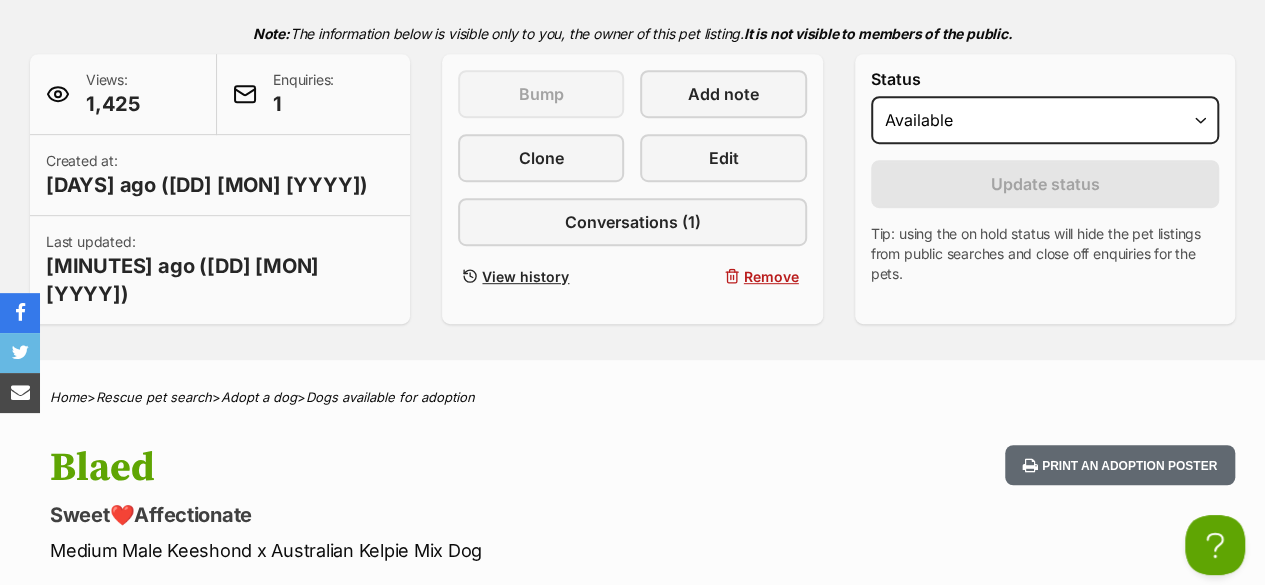 scroll, scrollTop: 300, scrollLeft: 0, axis: vertical 